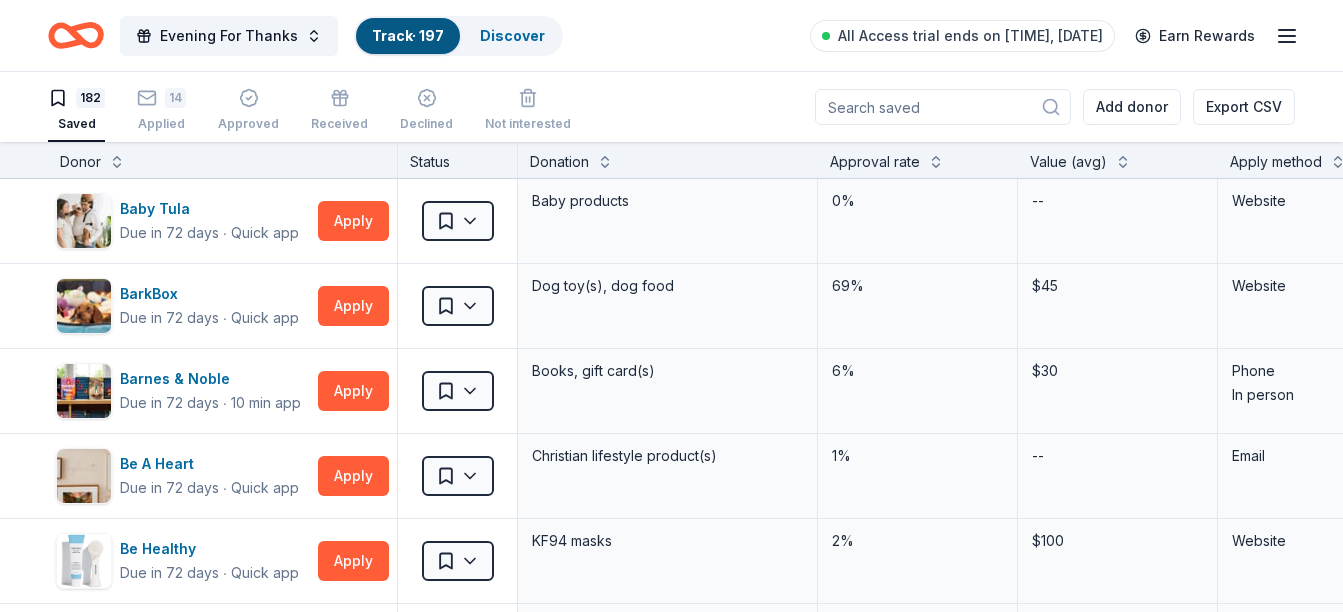 scroll, scrollTop: 0, scrollLeft: 0, axis: both 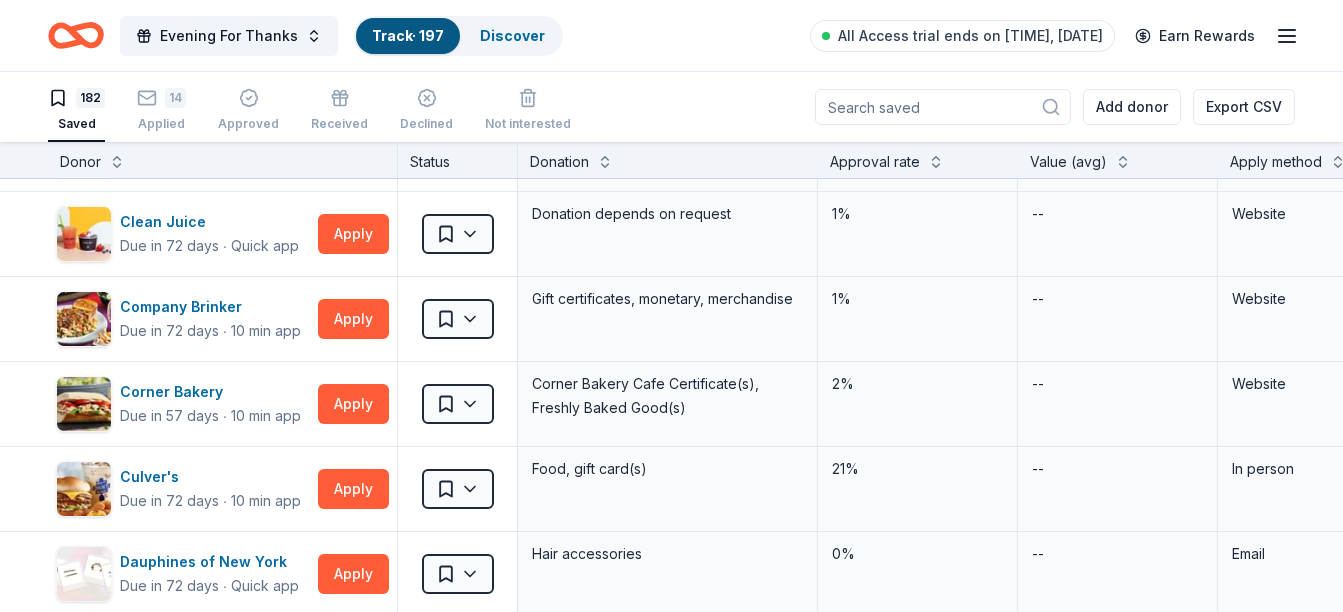 click on "182 Saved 14 Applied Approved Received Declined Not interested Add donor Export CSV" at bounding box center (671, 107) 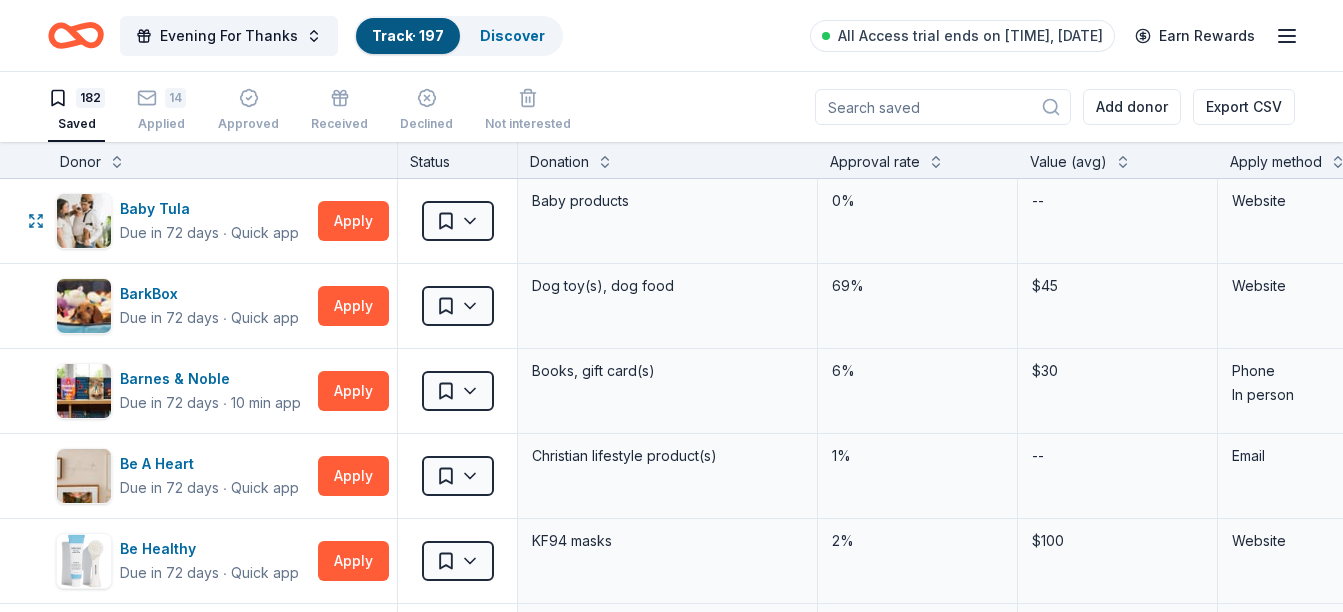 scroll, scrollTop: 0, scrollLeft: 0, axis: both 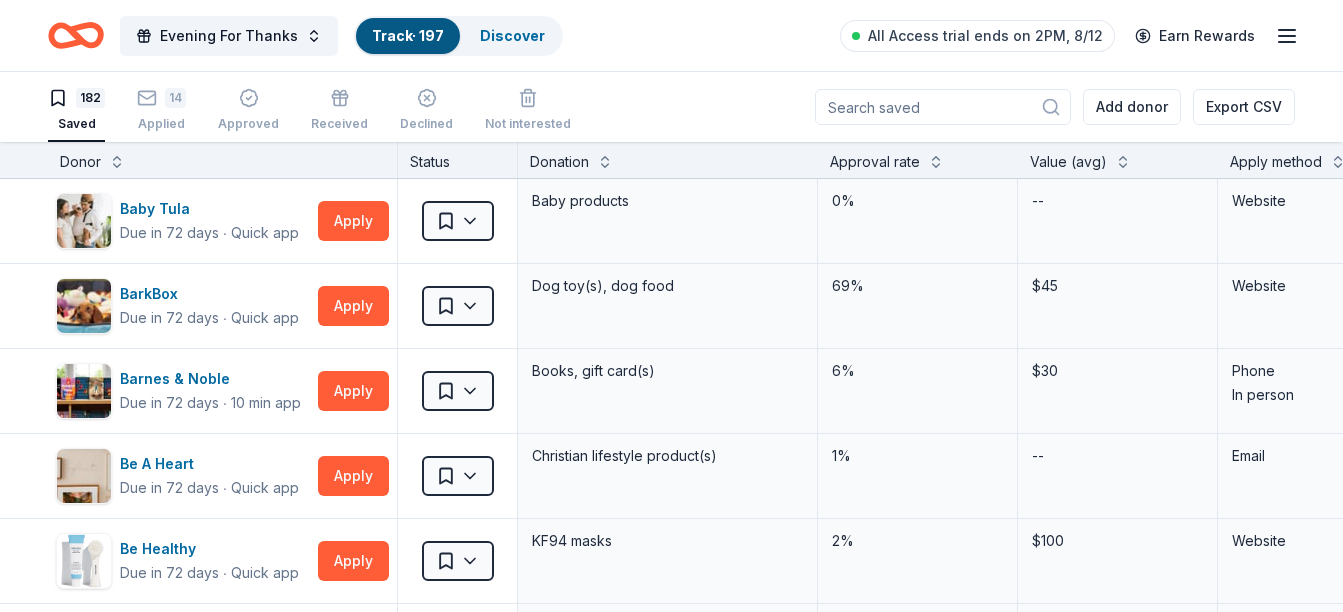 drag, startPoint x: 0, startPoint y: 0, endPoint x: 585, endPoint y: 63, distance: 588.3825 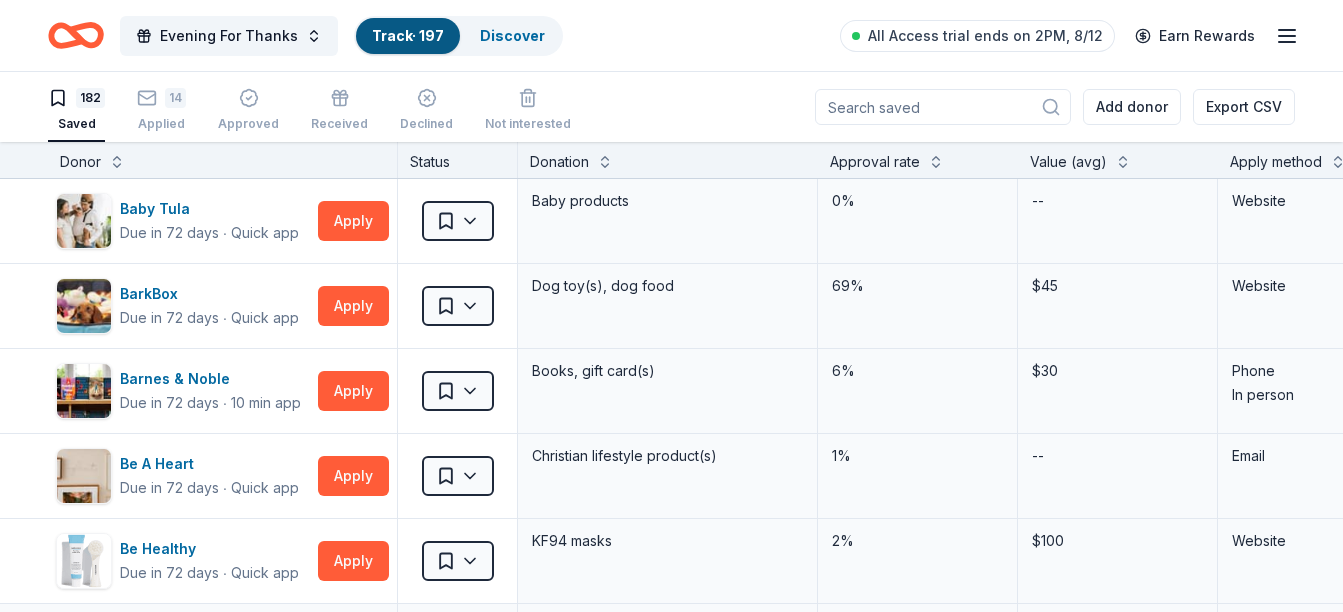 click on "2%" at bounding box center [917, 626] 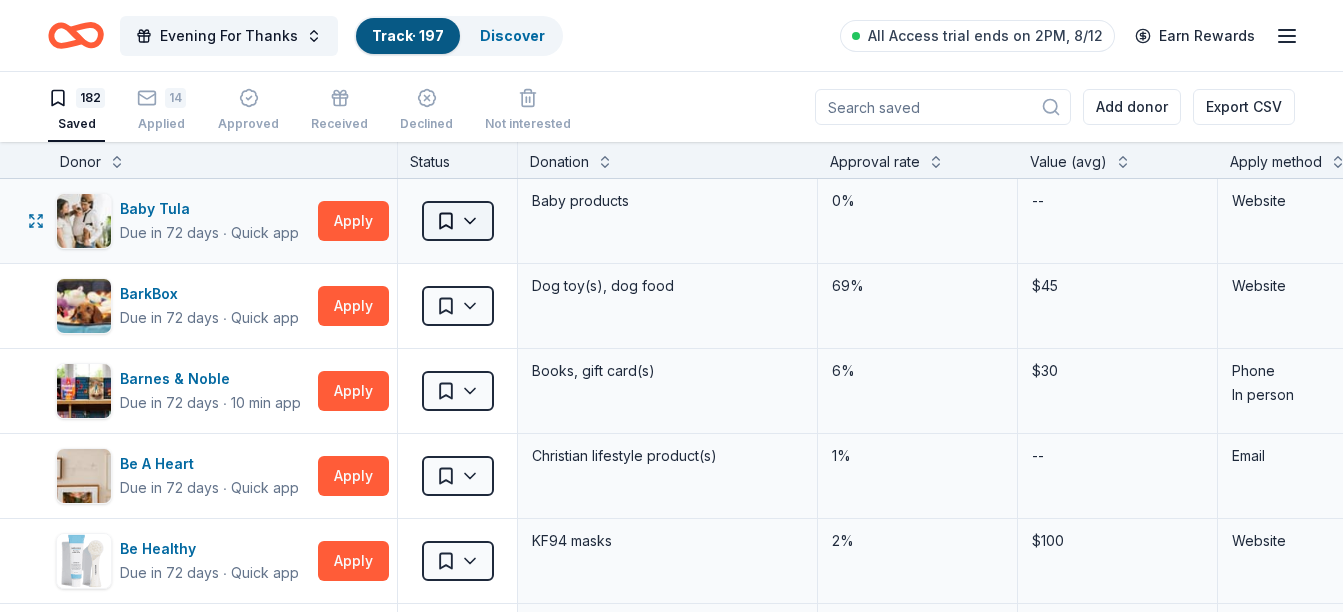 click on "Evening For Thanks Track  · 197 Discover All Access trial ends on 2PM, 8/12 Earn Rewards 182 Saved 14 Applied Approved Received Declined Not interested Add donor Export CSV Donor Status Donation Approval rate Value (avg) Apply method Assignee Notes Baby Tula Due in 72 days ∙ Quick app Apply Saved Baby products 0% -- Website BarkBox Due in 72 days ∙ Quick app Apply Saved Dog toy(s), dog food 69% $45 Website Barnes & Noble Due in 72 days ∙ 10 min app Apply Saved Books, gift card(s) 6% $30 Phone In person Be A Heart Due in 72 days ∙ Quick app Apply Saved Christian lifestyle product(s) 1% -- Email Be Healthy Due in 72 days ∙ Quick app Apply Saved KF94 masks 2% $100 Website Berry Global Due in 72 days ∙ 10 min app Apply Saved Plastic packaging products, monetary 2% $200 Website Big Agnes Due in 42 days ∙ Quick app Apply Saved Sleeping bag(s), sleeping pad(s), tent(s), furniture, pack(s), apparel 1% -- Website BIGGBY COFFEE Due in 42 days ∙ Quick app Apply Saved 2% $68 Website Phone In person ∙" at bounding box center (671, 306) 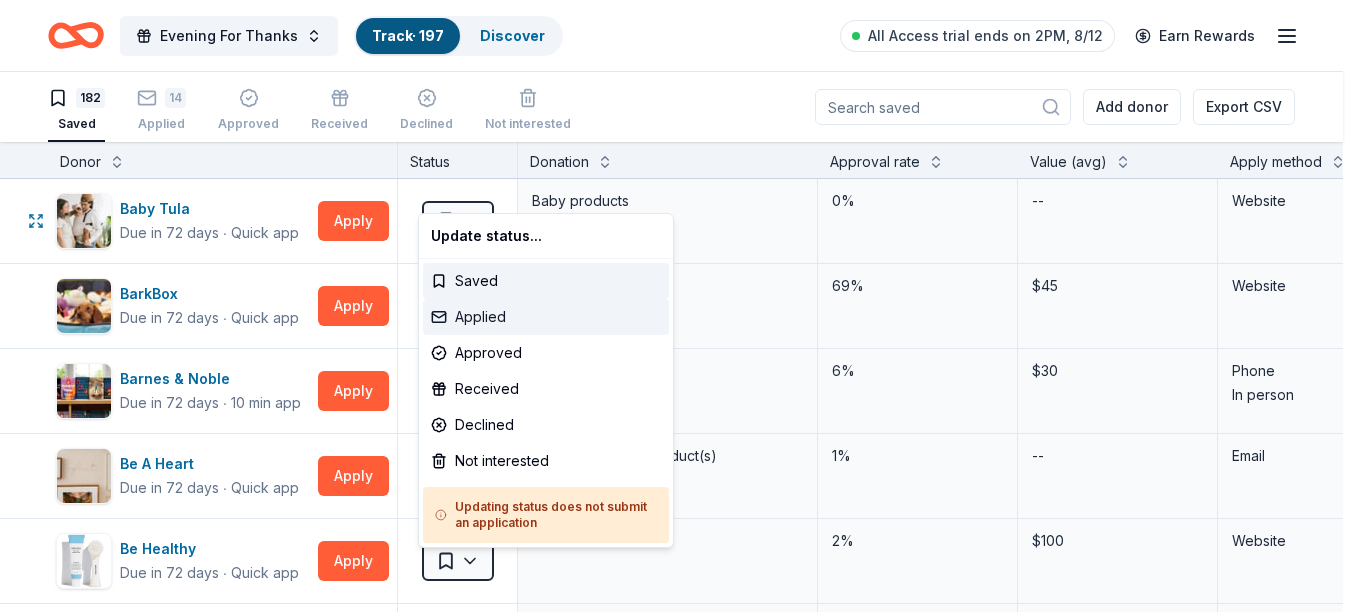 click on "Applied" at bounding box center [546, 317] 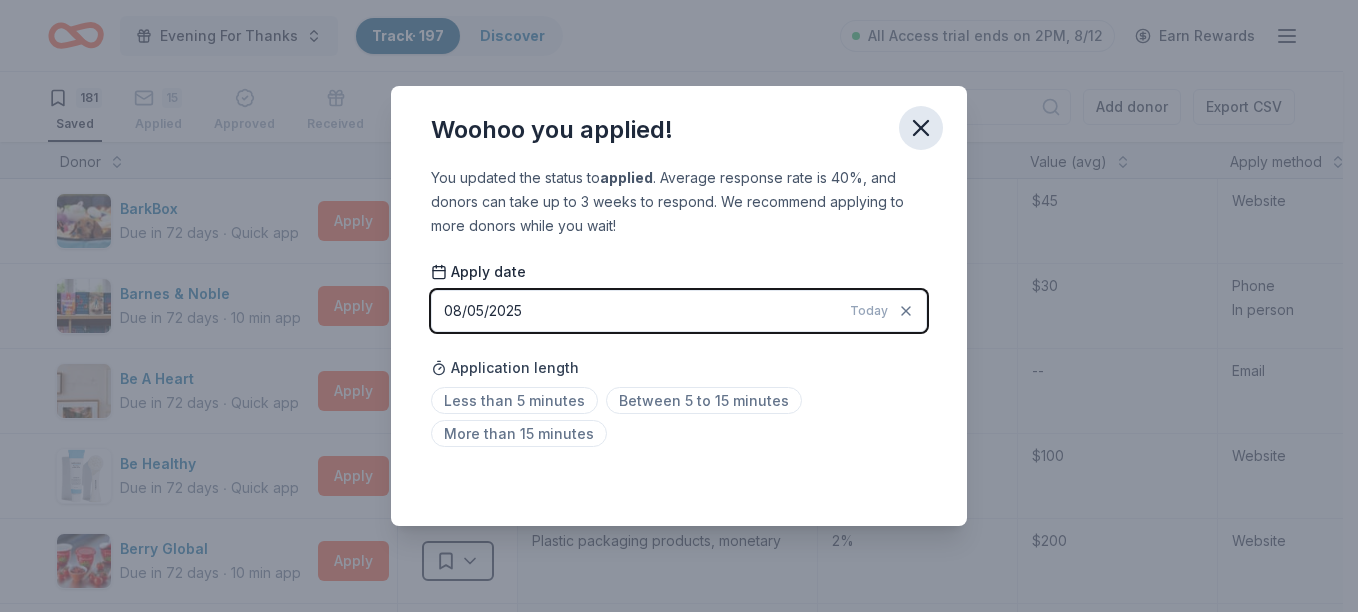 click 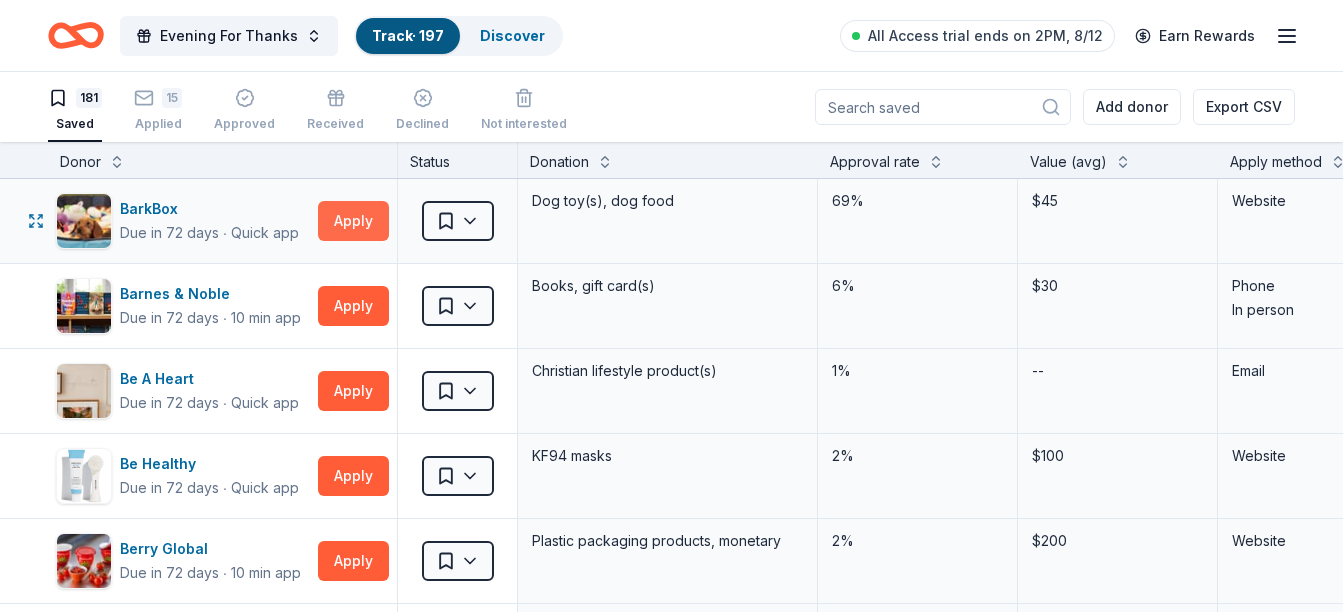 click on "Apply" at bounding box center [353, 221] 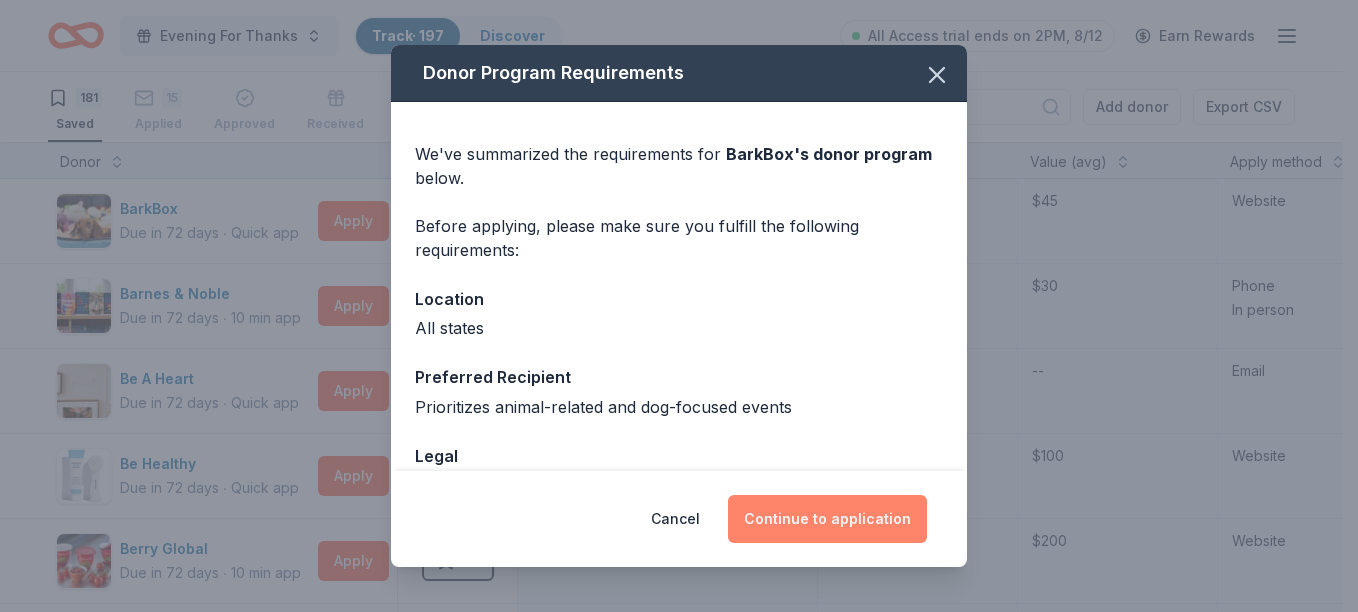 click on "Continue to application" at bounding box center [827, 519] 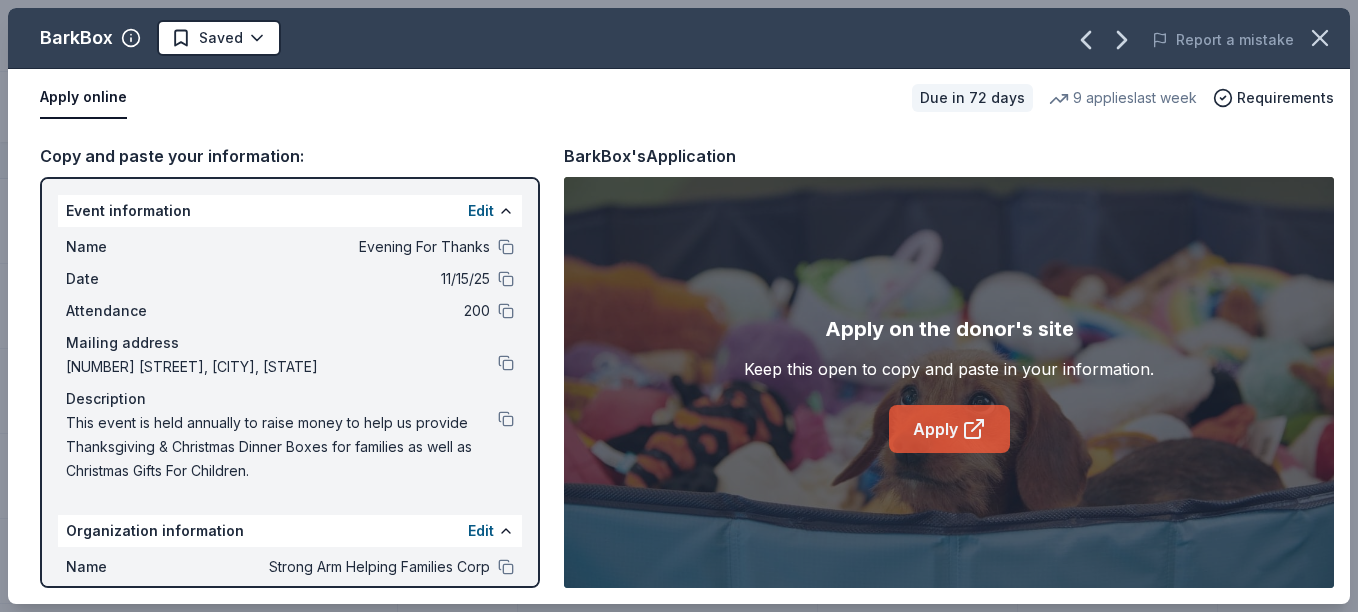 click on "Apply" at bounding box center (949, 429) 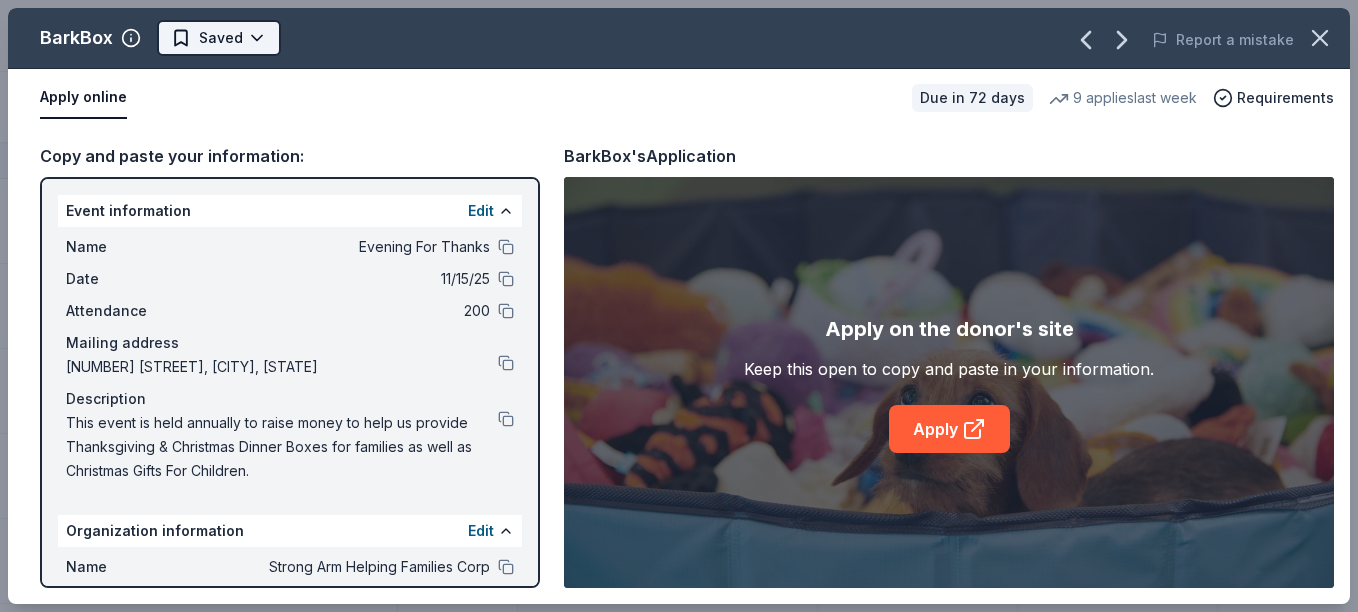 click on "Evening For Thanks Track  · 197 Discover All Access trial ends on 2PM, 8/12 Earn Rewards 181 Saved 15 Applied Approved Received Declined Not interested Add donor Export CSV Donor Status Donation Approval rate Value (avg) Apply method Assignee Notes BarkBox Due in 72 days ∙ Quick app Apply Saved Dog toy(s), dog food 69% $45 Website Barnes & Noble Due in 72 days ∙ 10 min app Apply Saved Books, gift card(s) 6% $30 Phone In person Be A Heart Due in 72 days ∙ Quick app Apply Saved Christian lifestyle product(s) 1% -- Email Be Healthy Due in 72 days ∙ Quick app Apply Saved KF94 masks 2% $100 Website Berry Global Due in 72 days ∙ 10 min app Apply Saved Plastic packaging products, monetary 2% $200 Website Big Agnes Due in 42 days ∙ Quick app Apply Saved Sleeping bag(s), sleeping pad(s), tent(s), furniture, pack(s), apparel 1% -- Website BIGGBY COFFEE Due in 42 days ∙ Quick app Apply Saved BIGGBY products, gift certificate(s), food/drink, monetary support, photo 2% $68 Website Phone In person ∙ Apply" at bounding box center (679, 306) 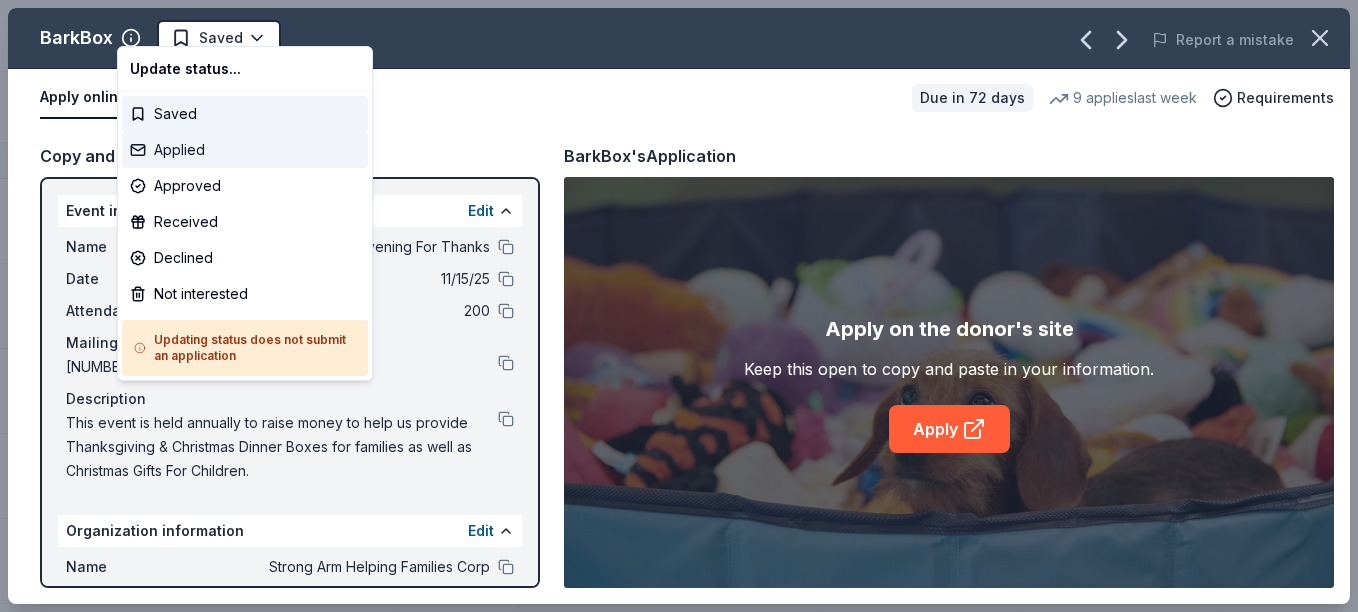 click on "Applied" at bounding box center [245, 150] 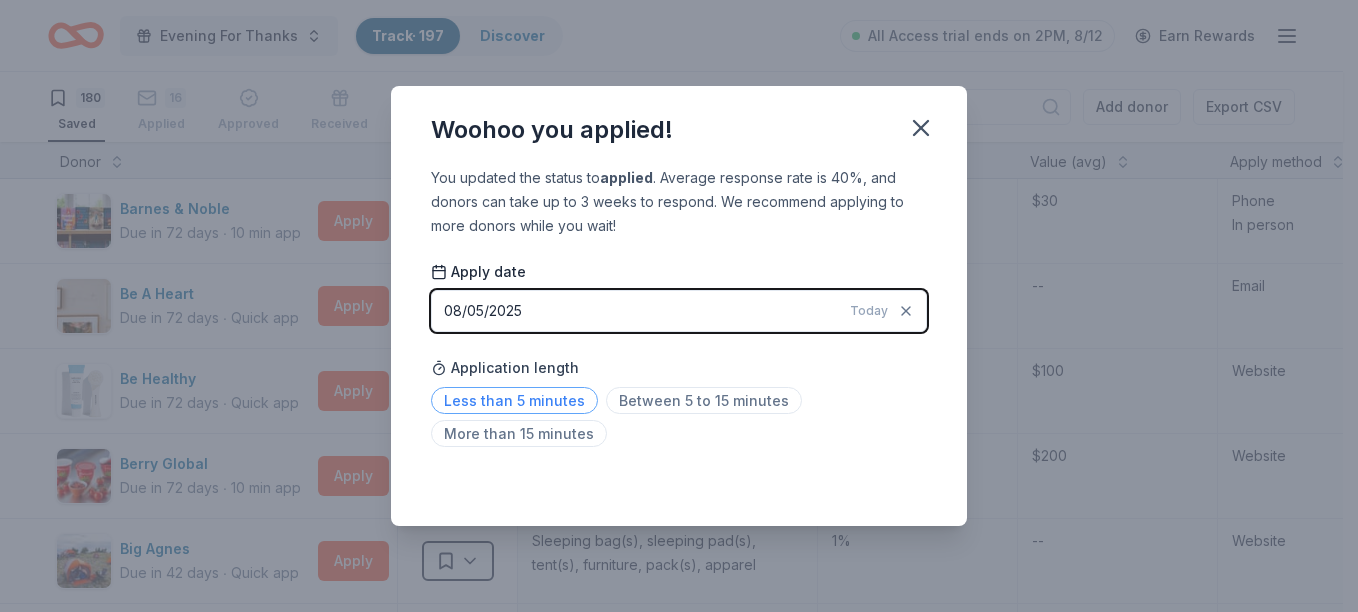 click on "Less than 5 minutes" at bounding box center [514, 400] 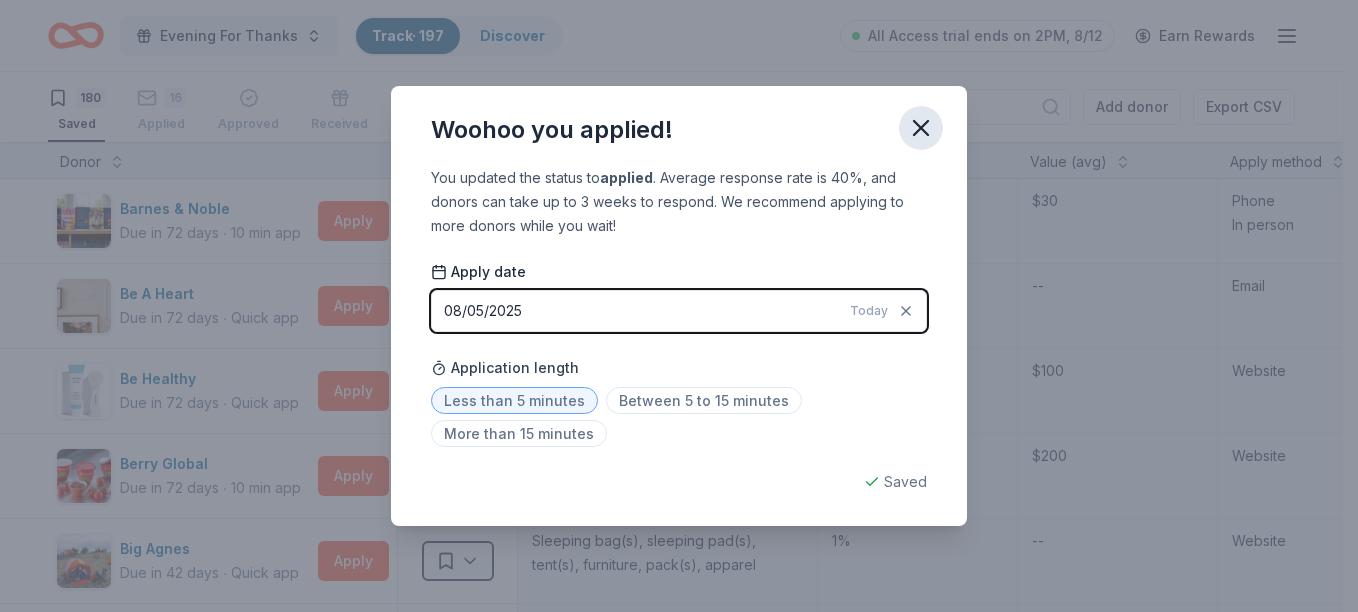click 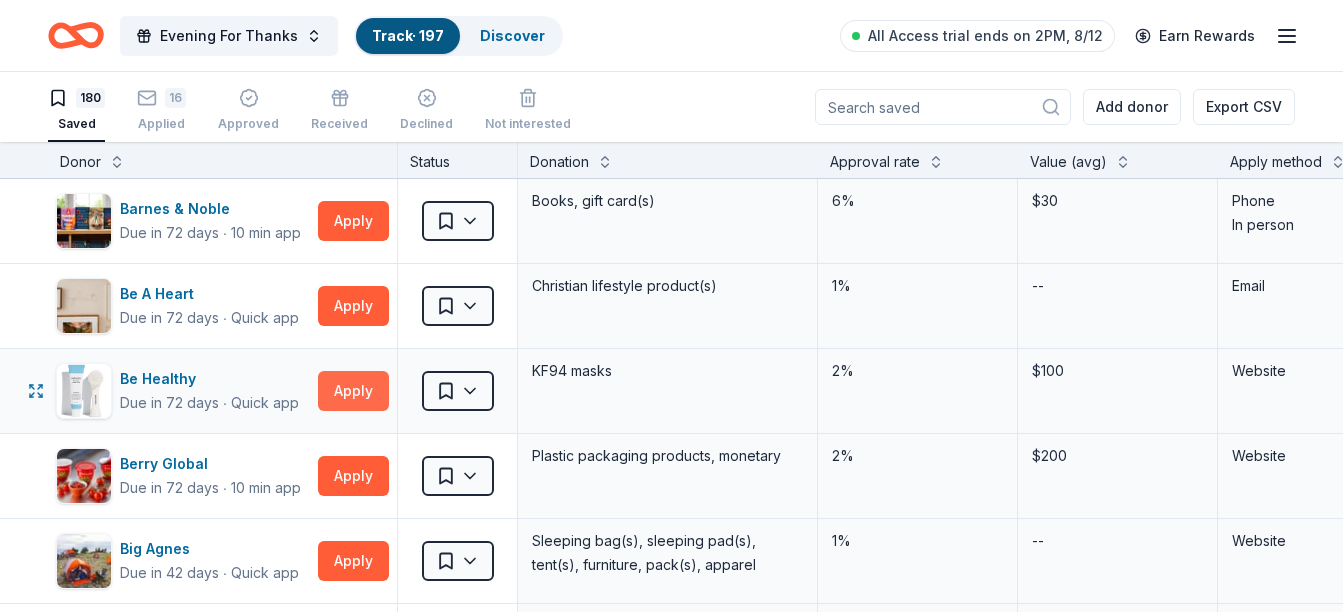 click on "Apply" at bounding box center [353, 391] 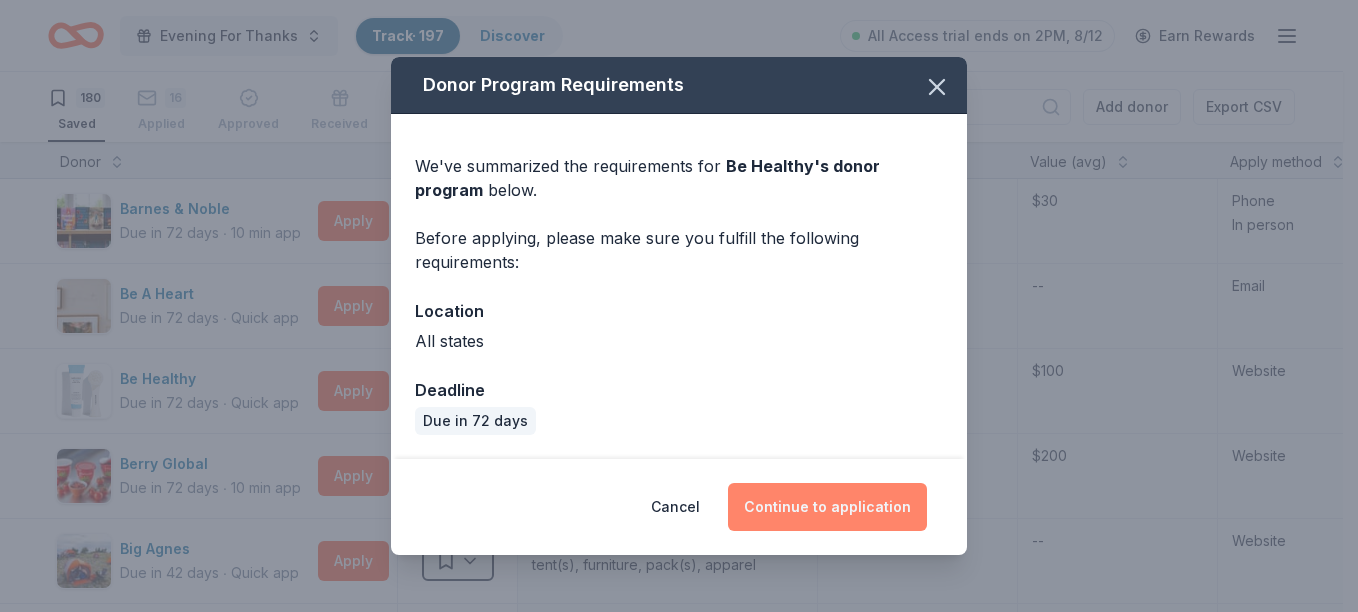 click on "Continue to application" at bounding box center (827, 507) 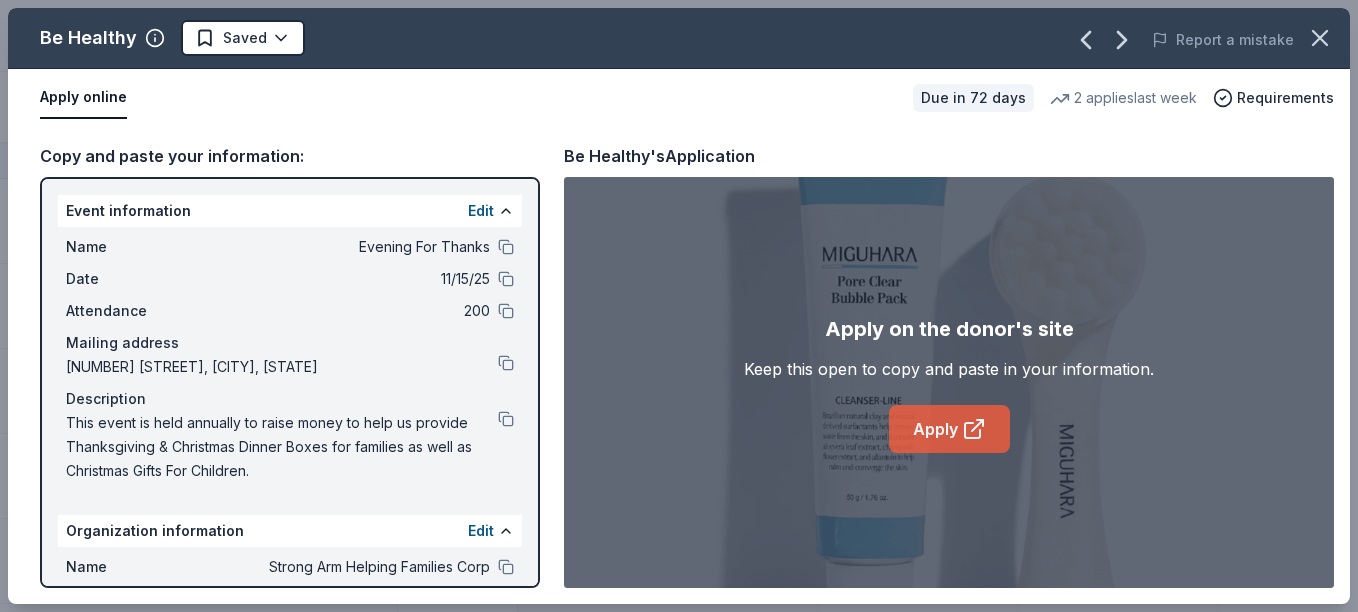click on "Apply" at bounding box center (949, 429) 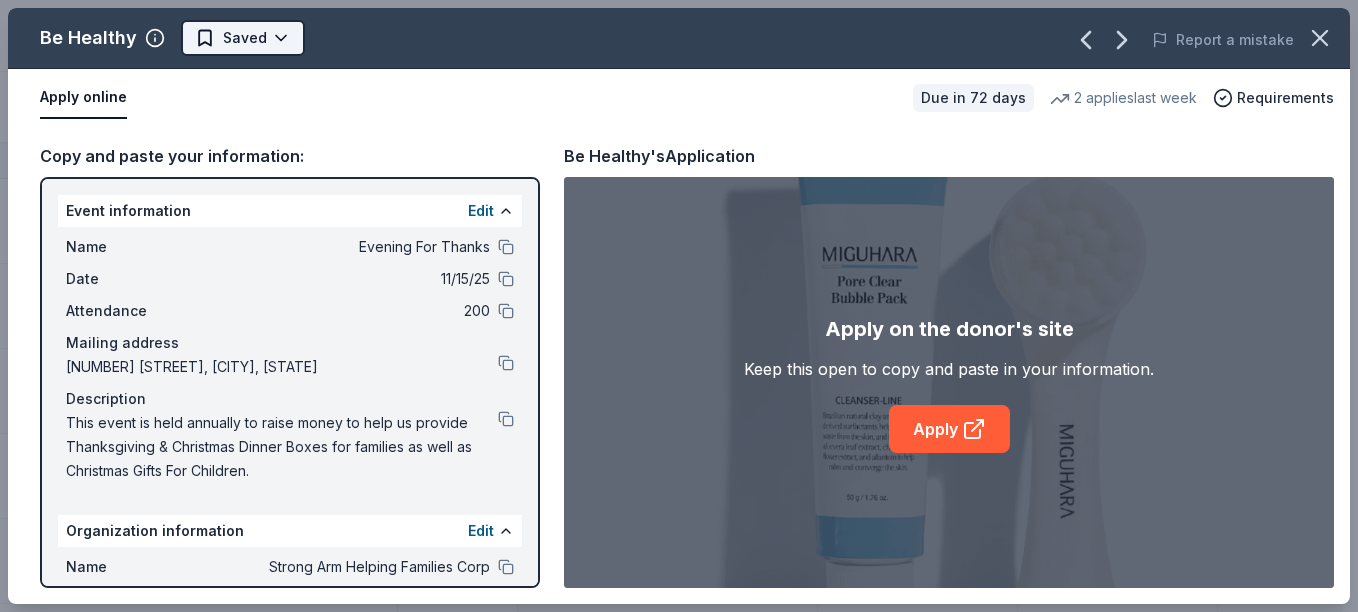 click on "Evening For Thanks Track  · 197 Discover All Access trial ends on 2PM, 8/12 Earn Rewards 180 Saved 16 Applied Approved Received Declined Not interested Add donor Export CSV Donor Status Donation Approval rate Value (avg) Apply method Assignee Notes Barnes & Noble Due in 72 days ∙ 10 min app Apply Saved Books, gift card(s) 6% $30 Phone In person Be A Heart Due in 72 days ∙ Quick app Apply Saved Christian lifestyle product(s) 1% -- Email Be Healthy Due in 72 days ∙ Quick app Apply Saved KF94 masks 2% $100 Website Berry Global Due in 72 days ∙ 10 min app Apply Saved Plastic packaging products, monetary 2% $200 Website Big Agnes Due in 42 days ∙ Quick app Apply Saved Sleeping bag(s), sleeping pad(s), tent(s), furniture, pack(s), apparel 1% -- Website BIGGBY COFFEE Due in 42 days ∙ Quick app Apply Saved BIGGBY products, gift certificate(s), food/drink, monetary support, photo 2% $68 Website Phone In person Blackstone Products Due in 60 days ∙ 10 min app Apply Saved Portable griddles 1% $350 Email --" at bounding box center [679, 306] 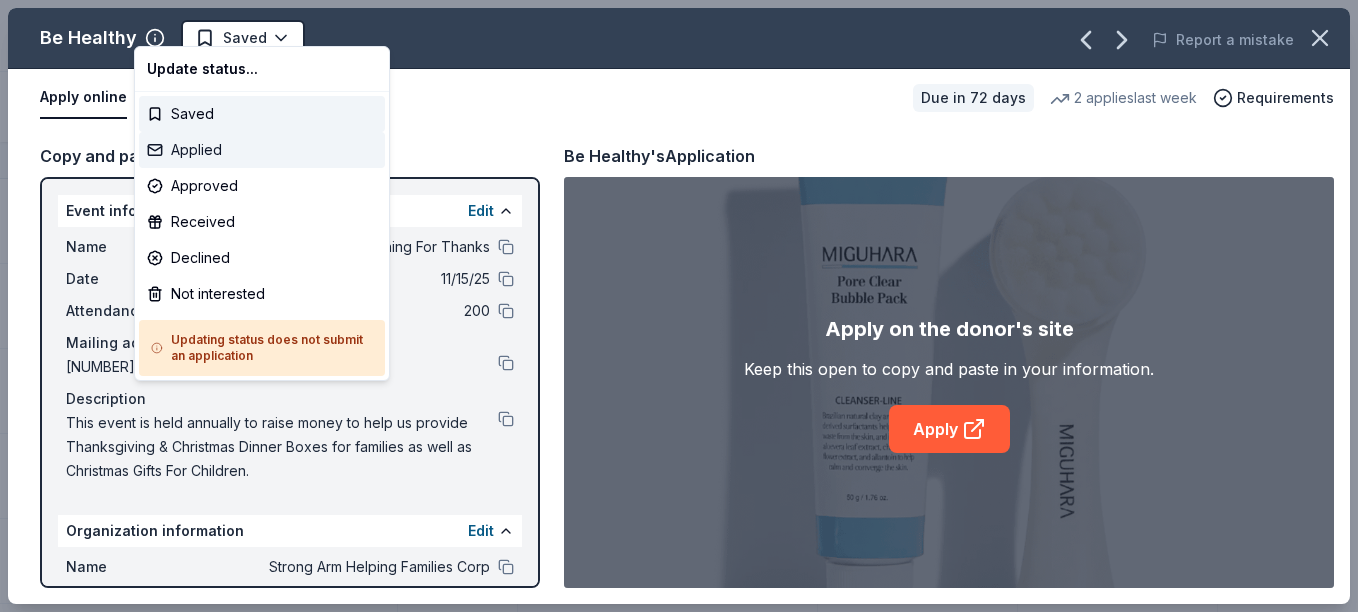 click on "Applied" at bounding box center (262, 150) 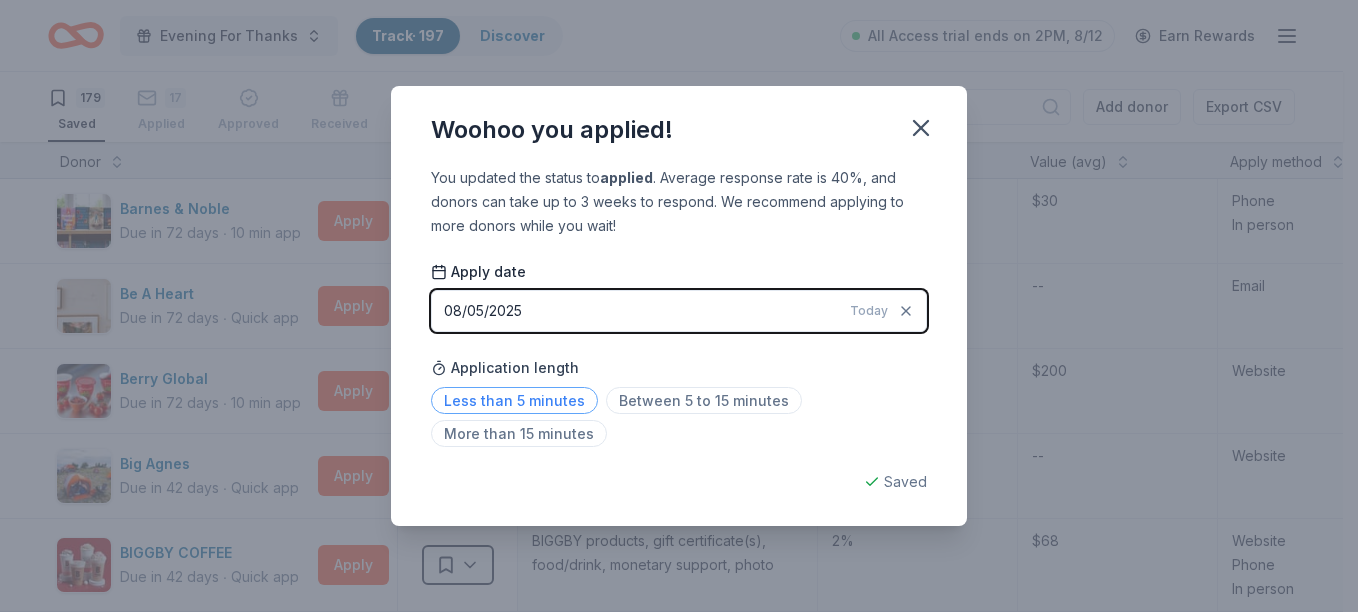 click on "Less than 5 minutes" at bounding box center (514, 400) 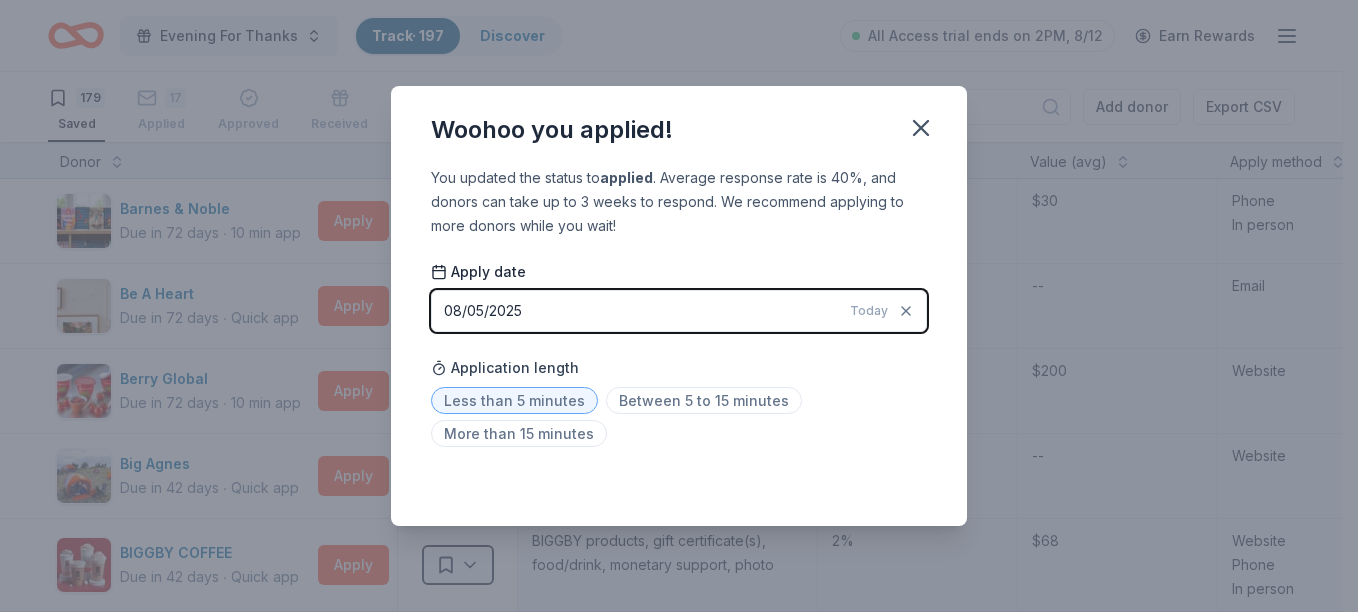 click 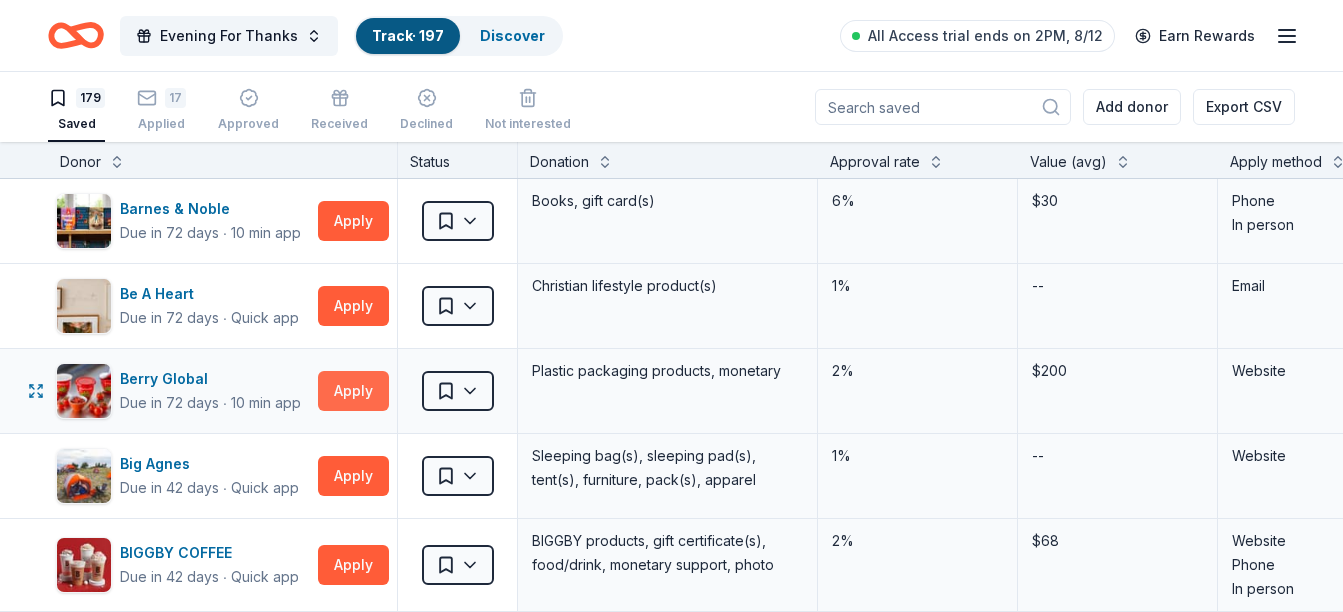 click on "Apply" at bounding box center (353, 391) 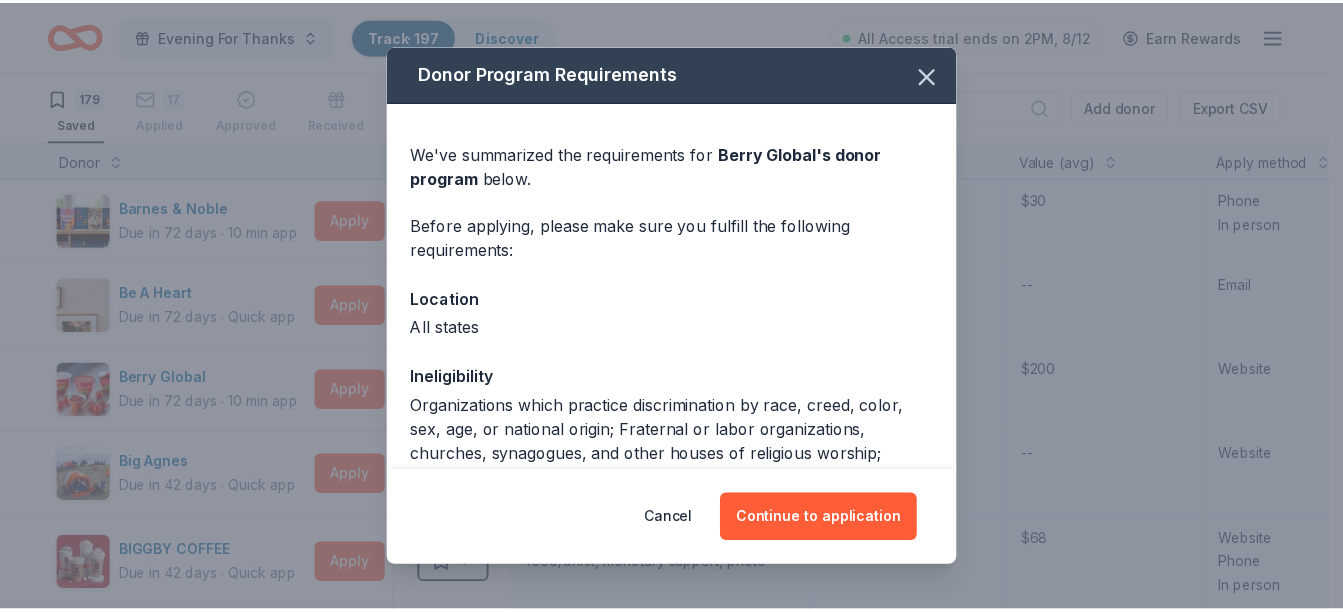 scroll, scrollTop: 16, scrollLeft: 0, axis: vertical 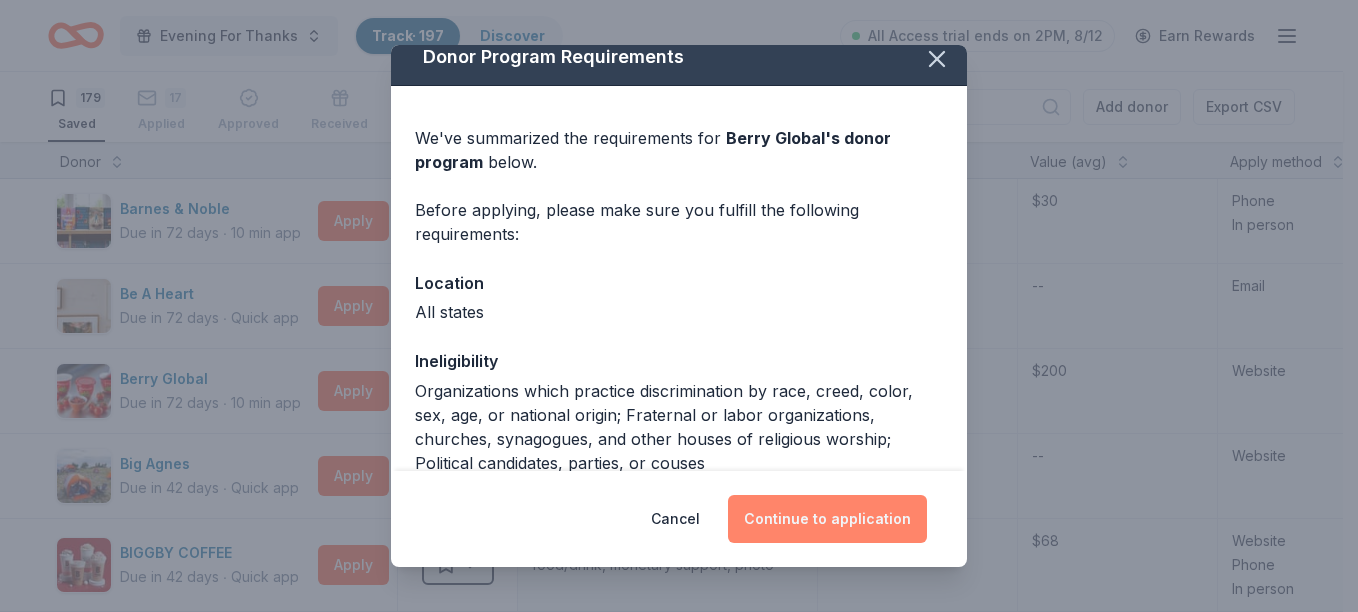 click on "Continue to application" at bounding box center [827, 519] 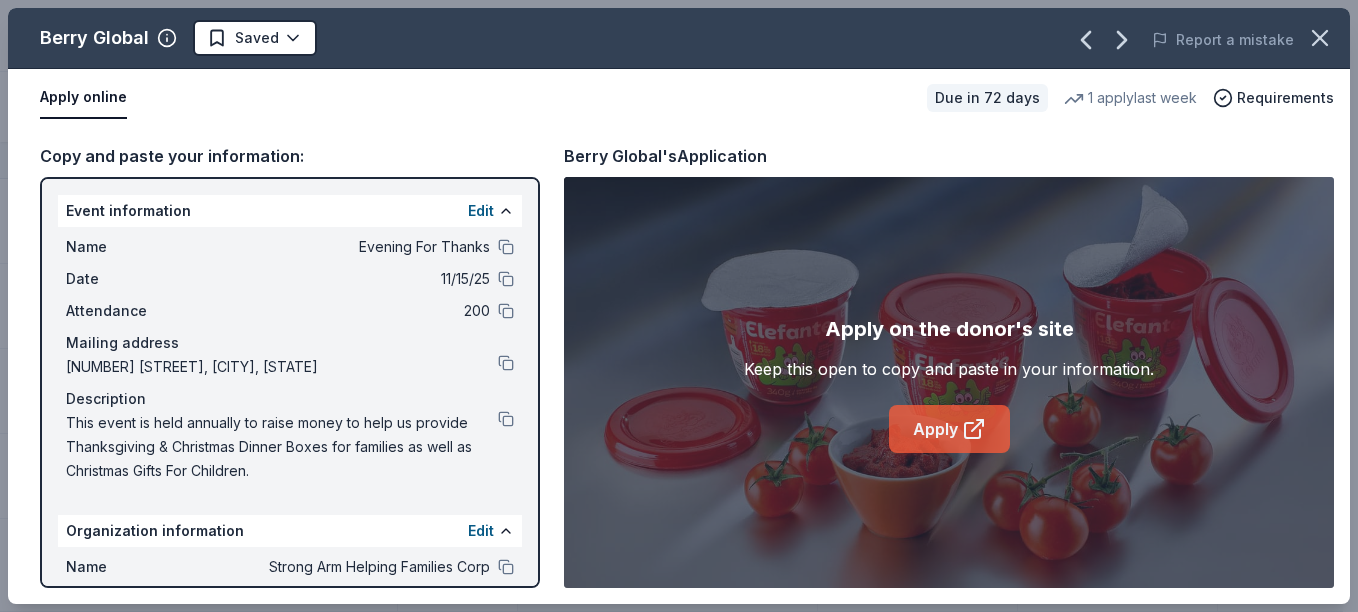 click on "Apply" at bounding box center [949, 429] 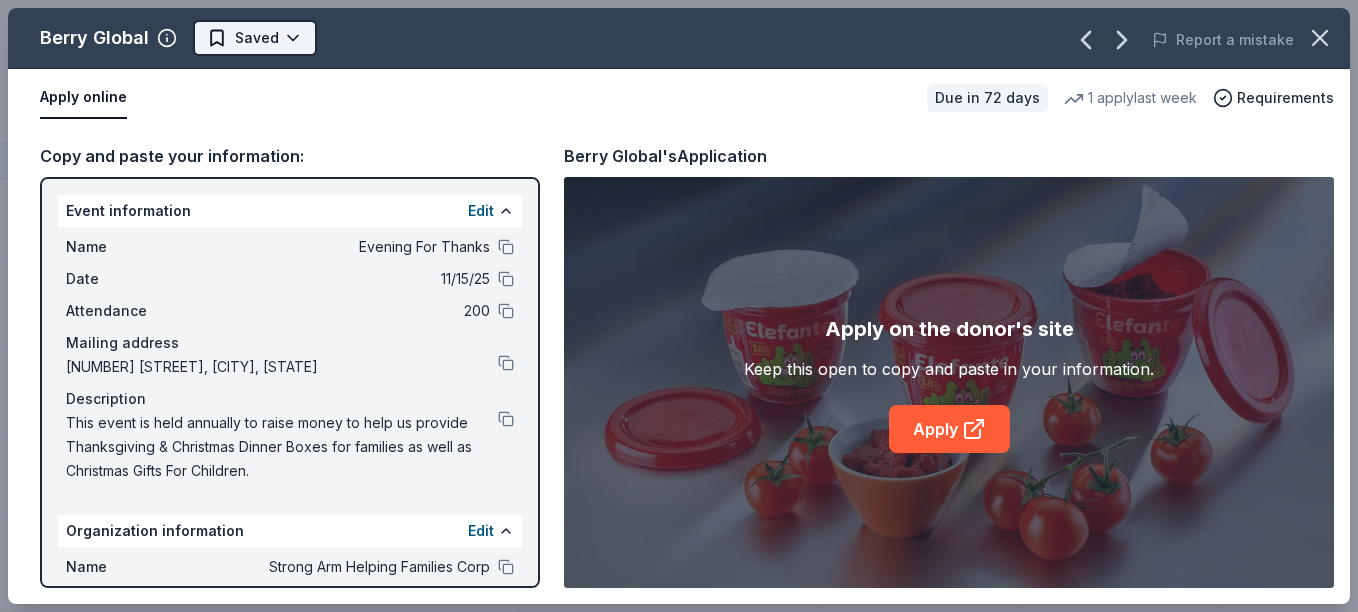 click on "Evening For Thanks Track  · 197 Discover All Access trial ends on 2PM, 8/12 Earn Rewards 179 Saved 17 Applied Approved Received Declined Not interested Add donor Export CSV Donor Status Donation Approval rate Value (avg) Apply method Assignee Notes Barnes & Noble Due in 72 days ∙ 10 min app Apply Saved Books, gift card(s) 6% $30 Phone In person Be A Heart Due in 72 days ∙ Quick app Apply Saved Christian lifestyle product(s) 1% -- Email Berry Global Due in 72 days ∙ 10 min app Apply Saved Plastic packaging products, monetary 2% $200 Website Big Agnes Due in 42 days ∙ Quick app Apply Saved Sleeping bag(s), sleeping pad(s), tent(s), furniture, pack(s), apparel 1% -- Website BIGGBY COFFEE Due in 42 days ∙ Quick app Apply Saved BIGGBY products, gift certificate(s), food/drink, monetary support, photo 2% $68 Website Phone In person Blackstone Products Due in 60 days ∙ 10 min app Apply Saved Portable griddles 1% $350 Email Blanton's Bourbon Shop Due in 72 days ∙ Quick app Apply Saved -- -- Website ∙" at bounding box center [679, 306] 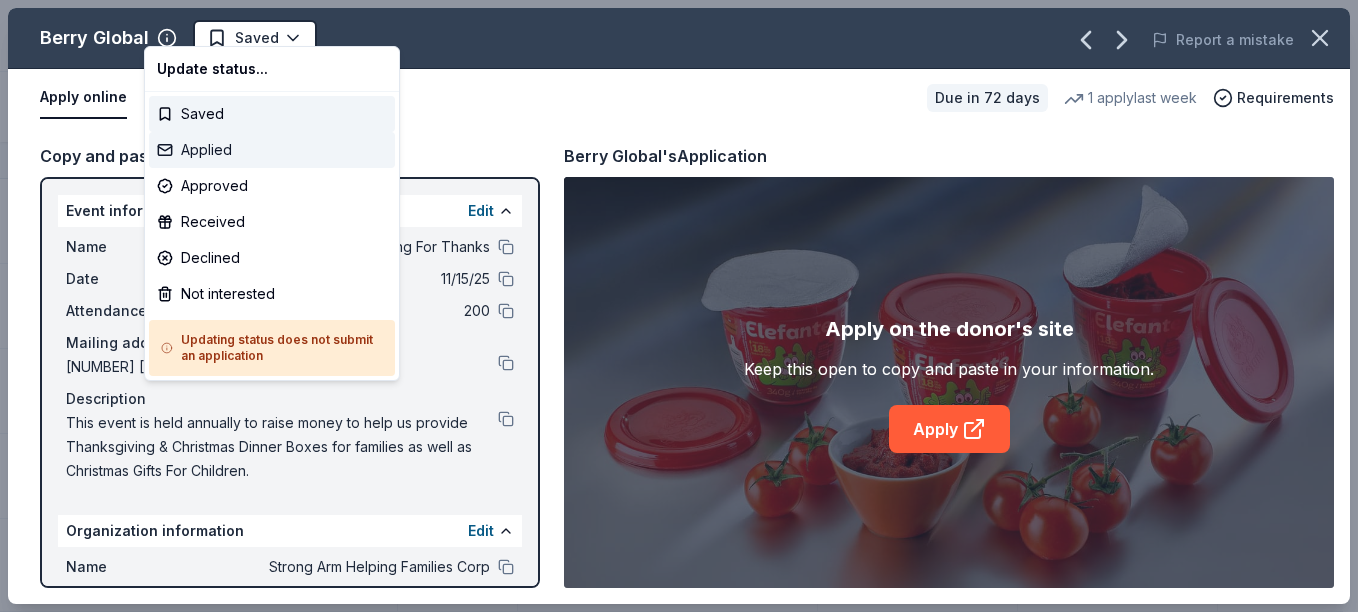 click on "Applied" at bounding box center (272, 150) 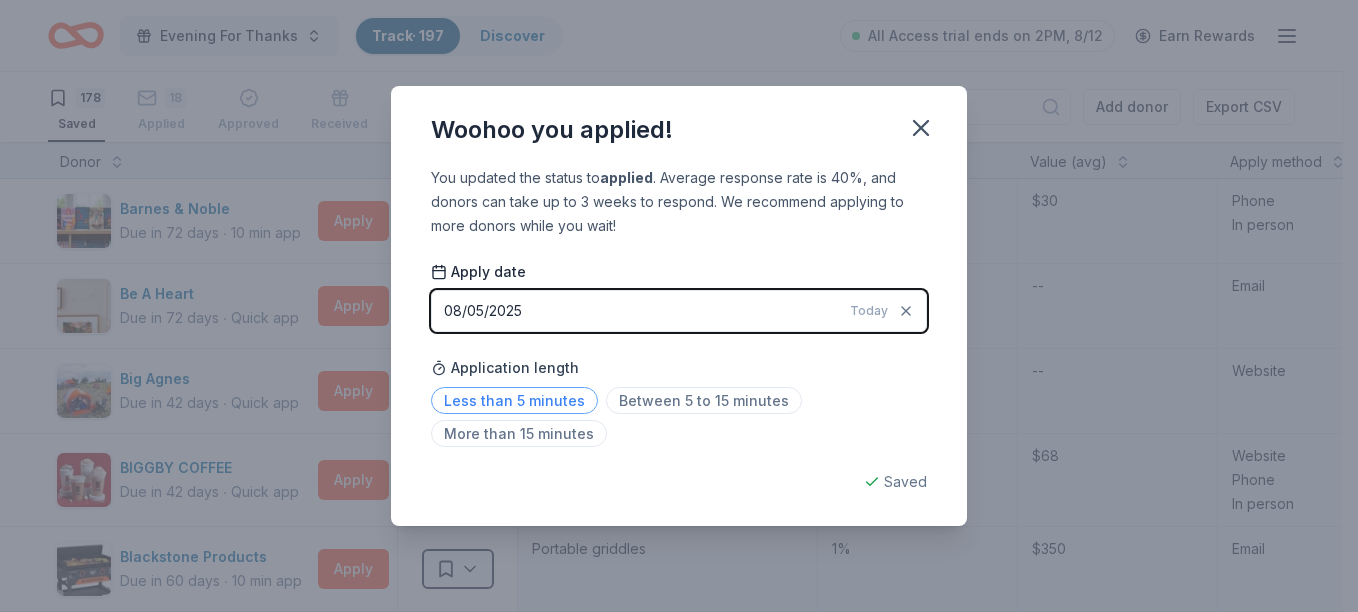 click on "Less than 5 minutes" at bounding box center [514, 400] 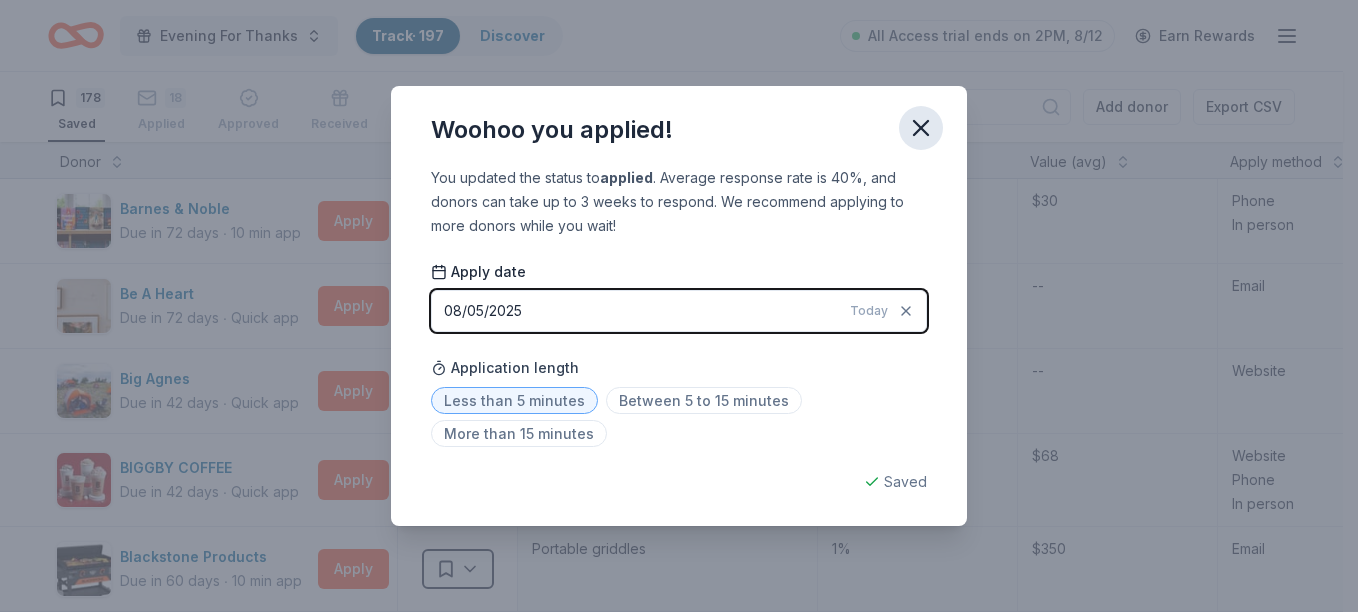 click 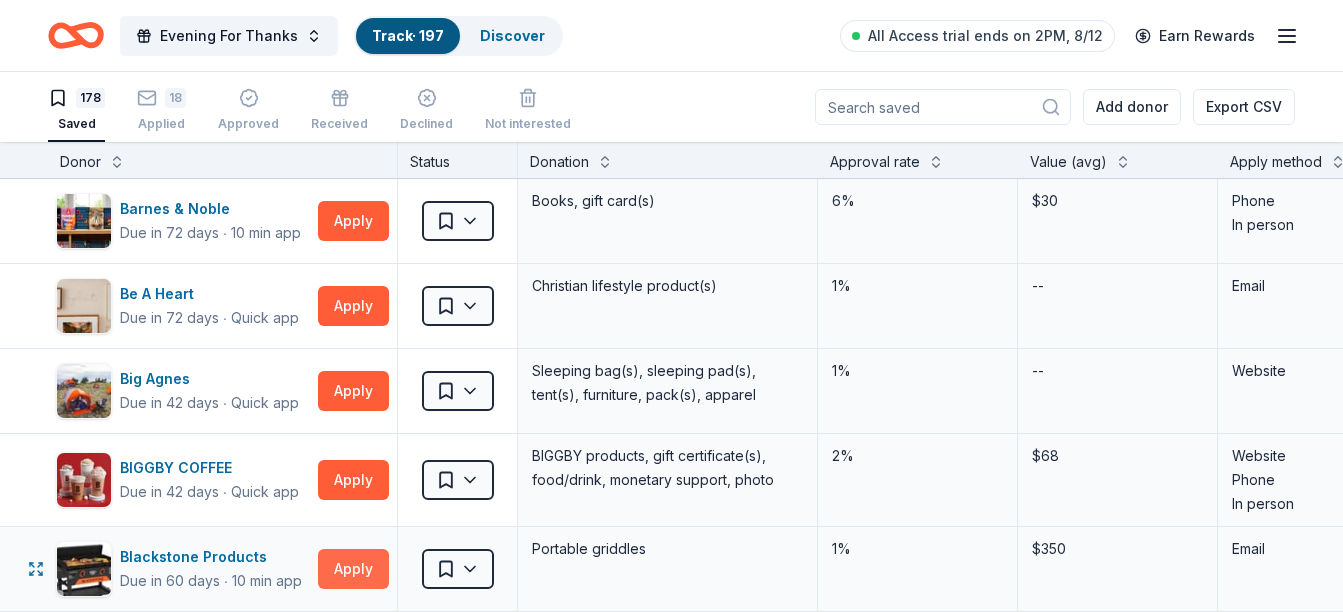 click on "Apply" at bounding box center (353, 569) 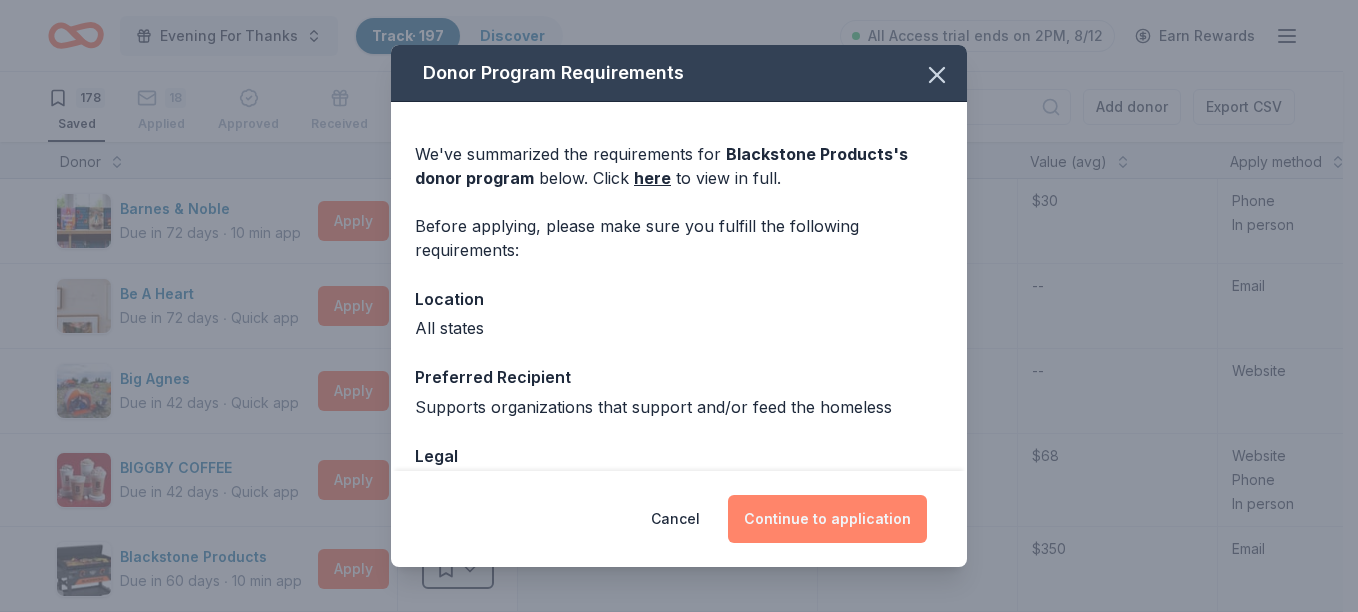 click on "Continue to application" at bounding box center (827, 519) 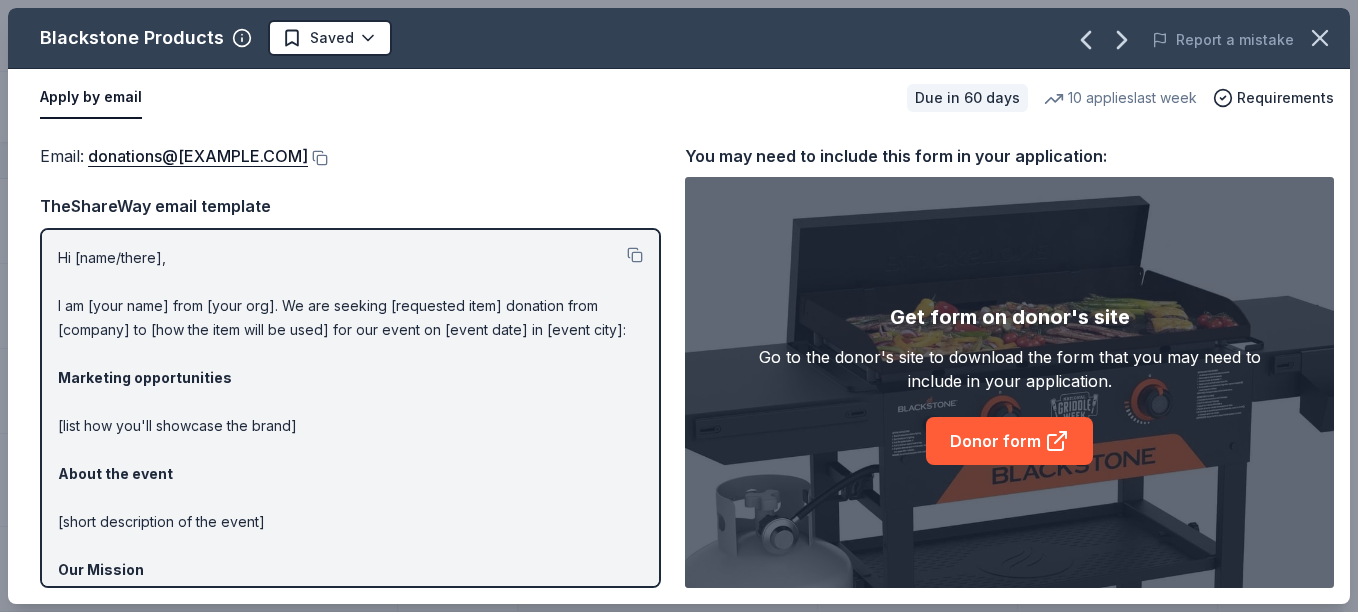 click at bounding box center [318, 158] 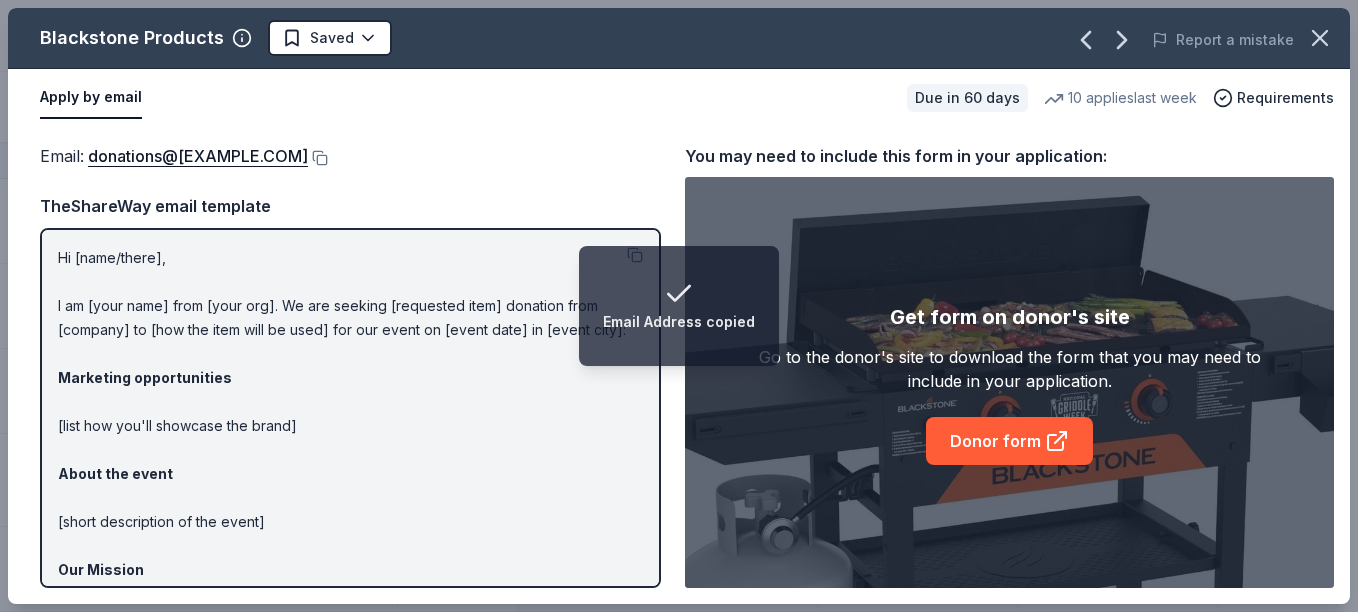 click on "Email Address copied Evening For Thanks Track  · 197 Discover All Access trial ends on 2PM, 8/12 Earn Rewards 178 Saved 18 Applied Approved Received Declined Not interested Add donor Export CSV Donor Status Donation Approval rate Value (avg) Apply method Assignee Notes Barnes & Noble Due in 72 days ∙ 10 min app Apply Saved Books, gift card(s) 6% $30 Phone In person Be A Heart Due in 72 days ∙ Quick app Apply Saved Christian lifestyle product(s) 1% -- Email Big Agnes Due in 42 days ∙ Quick app Apply Saved Sleeping bag(s), sleeping pad(s), tent(s), furniture, pack(s), apparel 1% -- Website BIGGBY COFFEE Due in 42 days ∙ Quick app Apply Saved BIGGBY products, gift certificate(s), food/drink, monetary support, photo 2% $68 Website Phone In person Blackstone Products Due in 60 days ∙ 10 min app Apply Saved Portable griddles 1% $350 Email Blanton's Bourbon Shop Due in 72 days ∙ Quick app Apply Saved Bottle(s) of bourbon, gift card(s), merchandise -- -- Website BlenderBottle Due in 72 days ∙ Quick app" at bounding box center [679, 306] 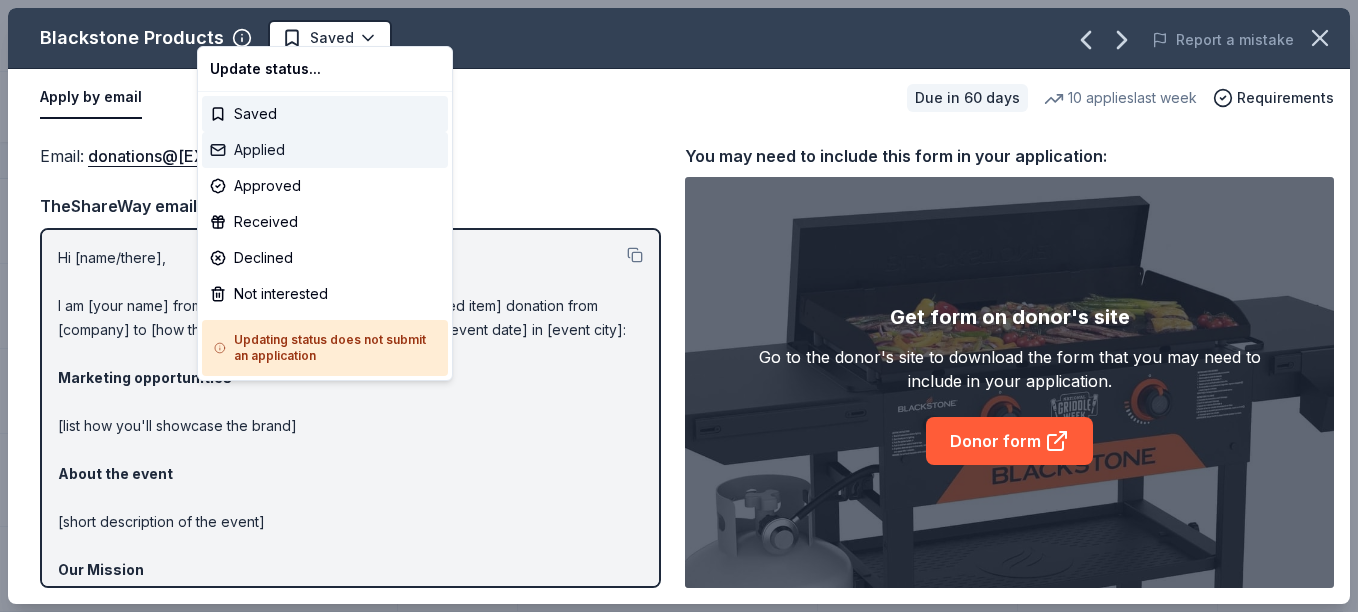 click on "Applied" at bounding box center [325, 150] 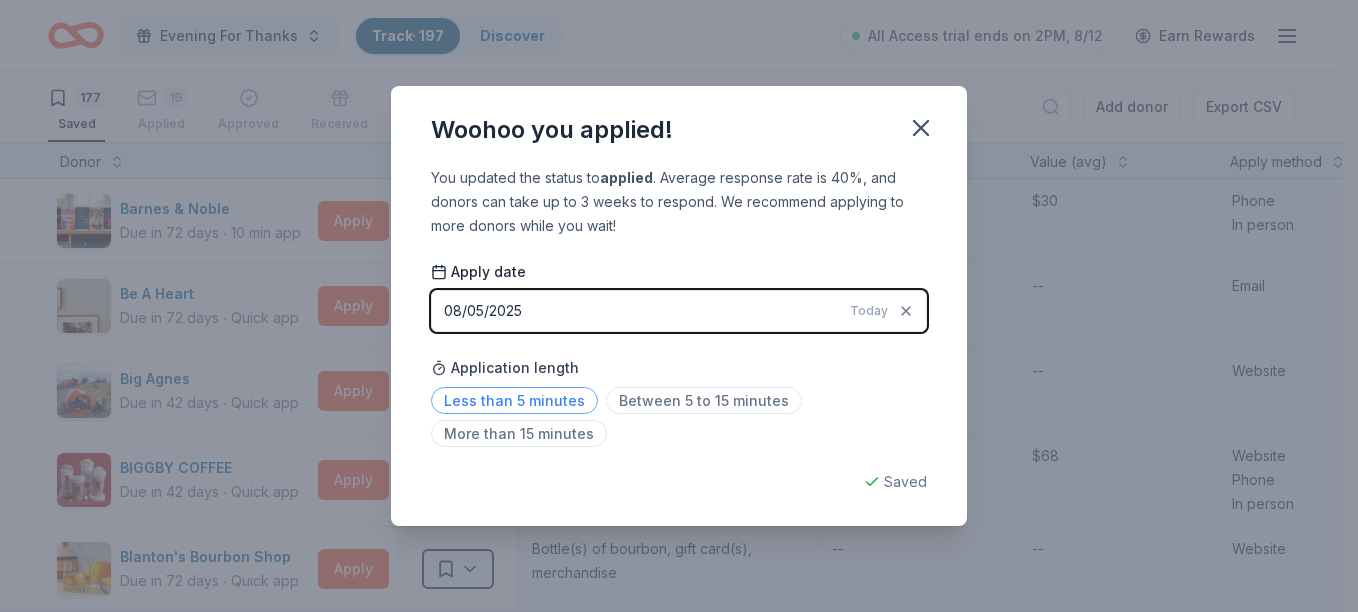 click on "Less than 5 minutes" at bounding box center [514, 400] 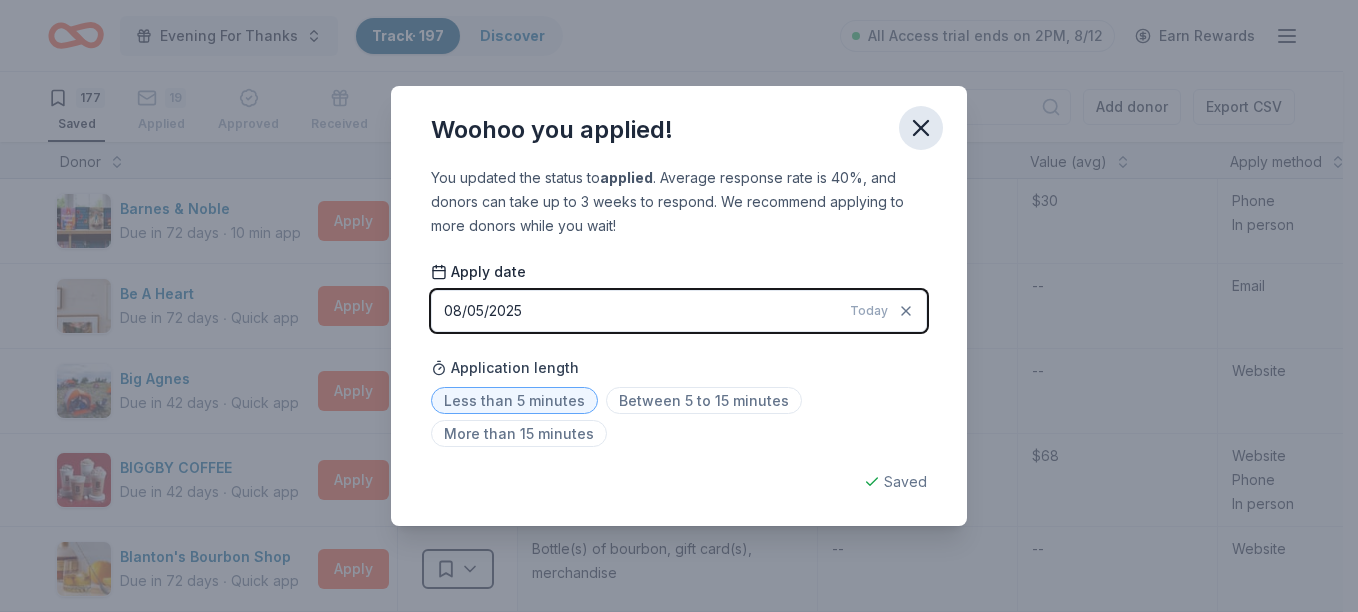 click 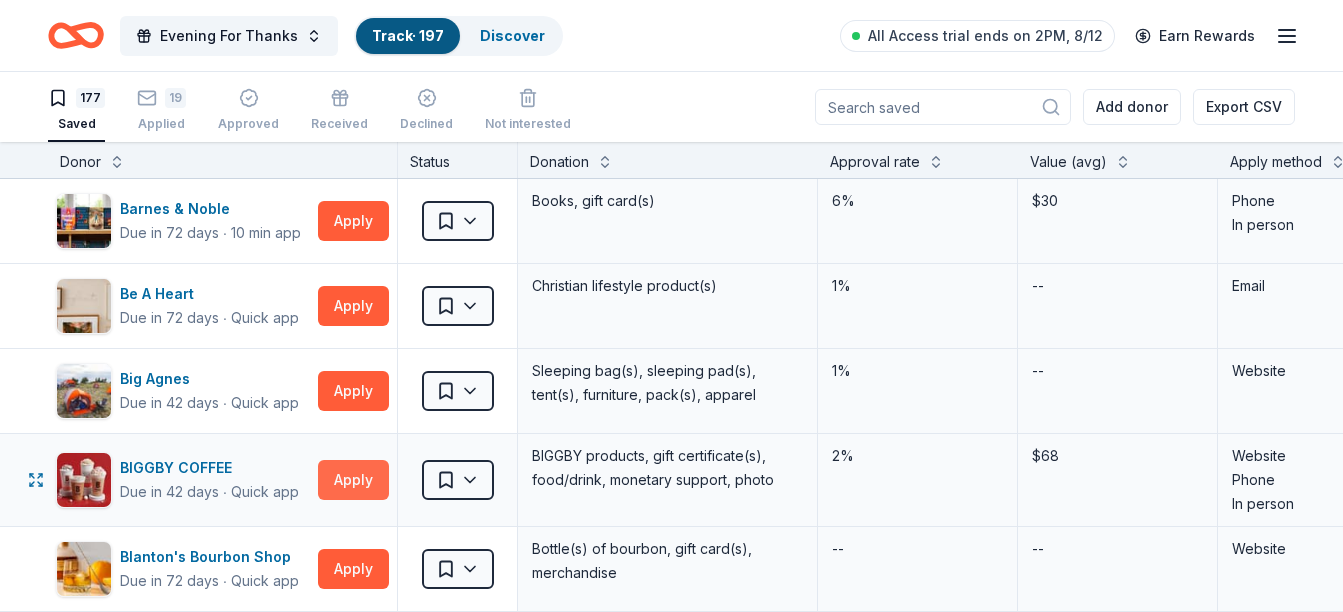 click on "Apply" at bounding box center (353, 480) 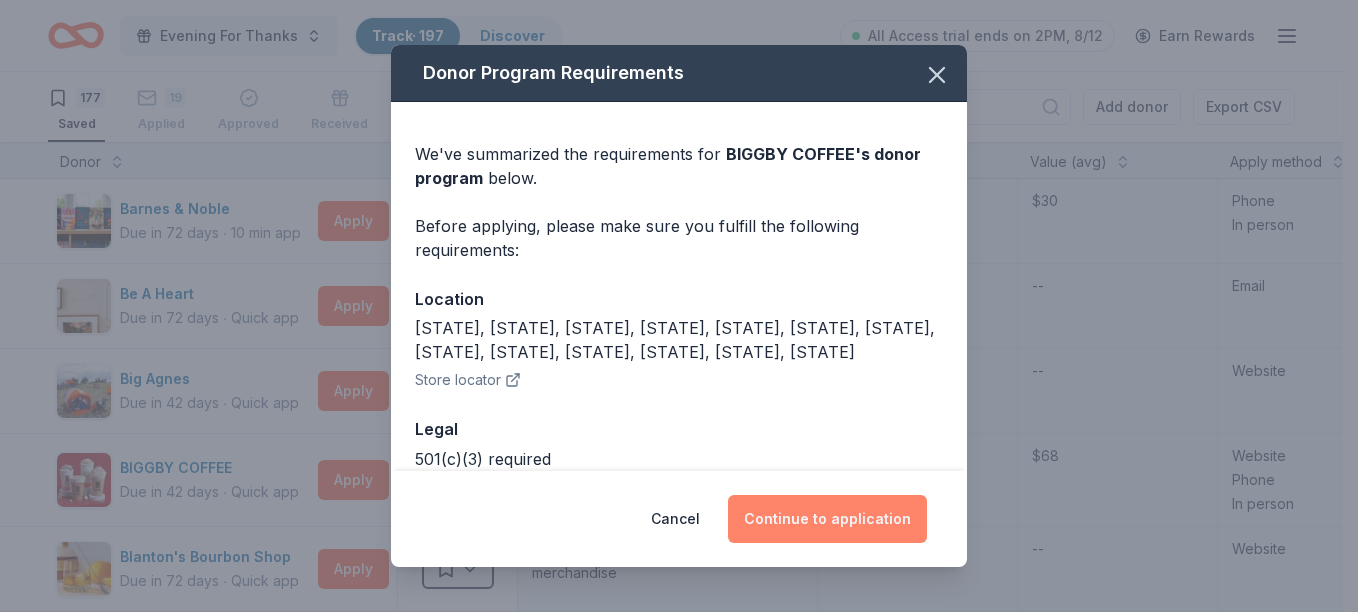 click on "Continue to application" at bounding box center [827, 519] 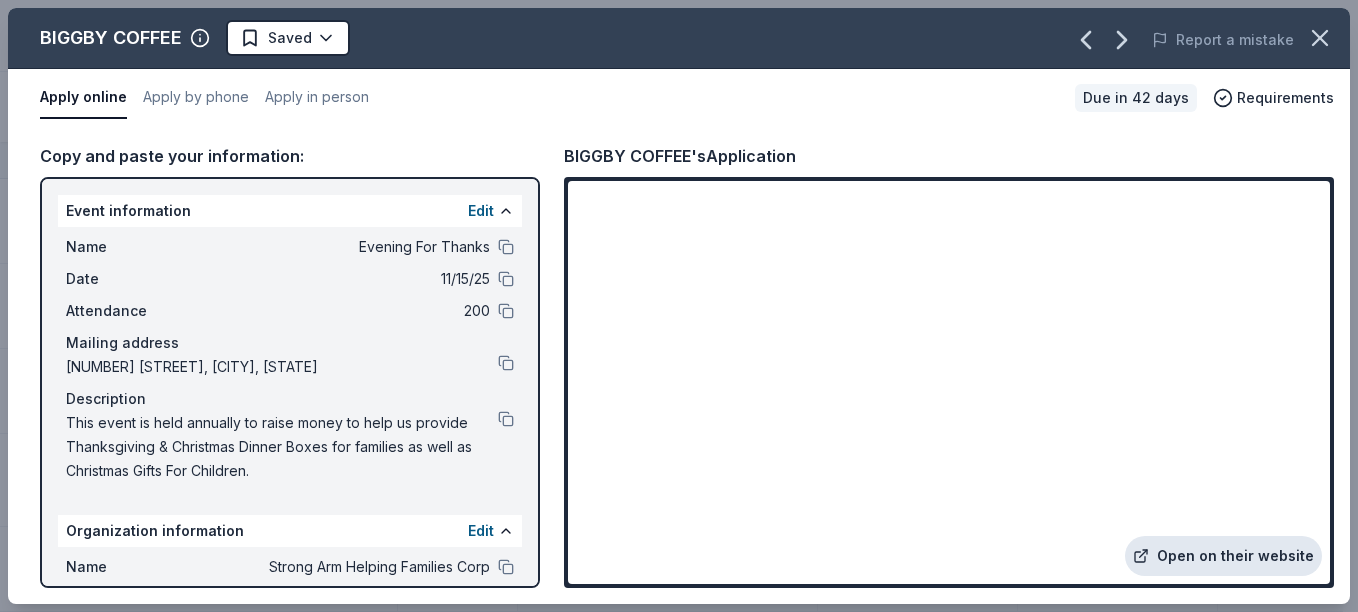 click on "Open on their website" at bounding box center (1223, 556) 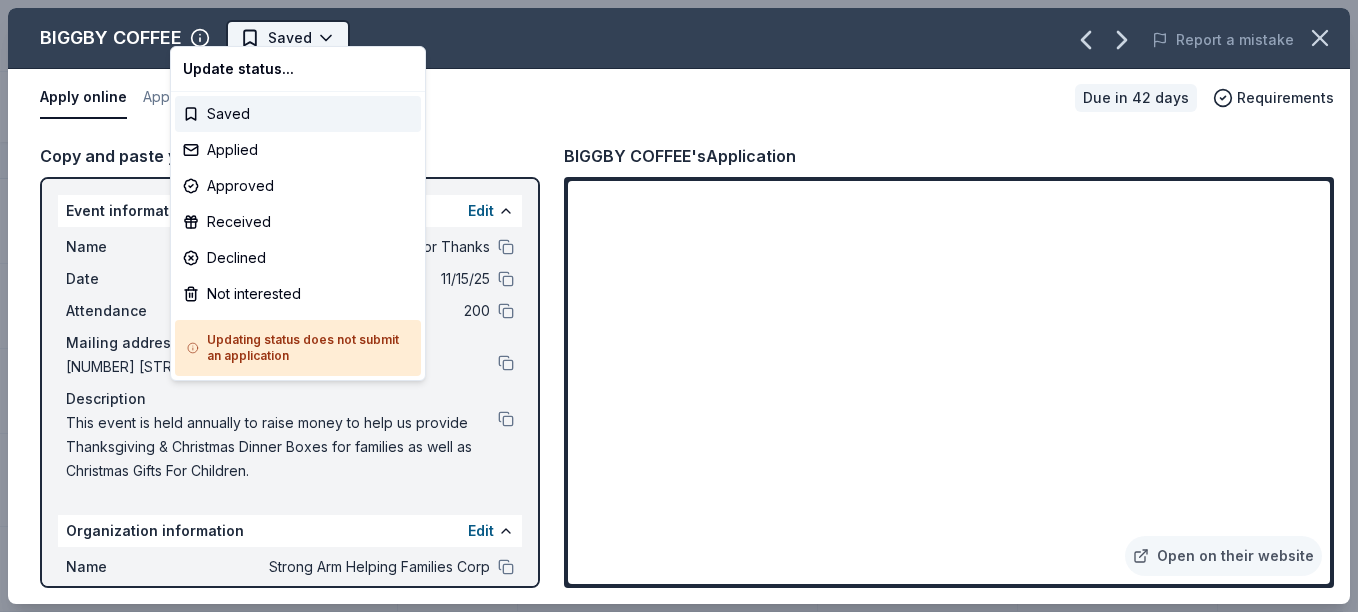 click on "Evening For Thanks Track  · 197 Discover All Access trial ends on 2PM, 8/12 Earn Rewards 177 Saved 19 Applied Approved Received Declined Not interested Add donor Export CSV Donor Status Donation Approval rate Value (avg) Apply method Assignee Notes Barnes & Noble Due in 72 days ∙ 10 min app Apply Saved Books, gift card(s) 6% $30 Phone In person Be A Heart Due in 72 days ∙ Quick app Apply Saved Christian lifestyle product(s) 1% -- Email Big Agnes Due in 42 days ∙ Quick app Apply Saved Sleeping bag(s), sleeping pad(s), tent(s), furniture, pack(s), apparel 1% -- Website BIGGBY COFFEE Due in 42 days ∙ Quick app Apply Saved BIGGBY products, gift certificate(s), food/drink, monetary support, photo 2% $68 Website Phone In person Blanton's Bourbon Shop Due in 72 days ∙ Quick app Apply Saved Bottle(s) of bourbon, gift card(s), merchandise -- -- Website BlenderBottle Due in 72 days ∙ Quick app Apply Saved BlenderBottle products, monetary donation 1% $90 Website BLICK Art Materials Due in 72 days ∙ Apply" at bounding box center [679, 306] 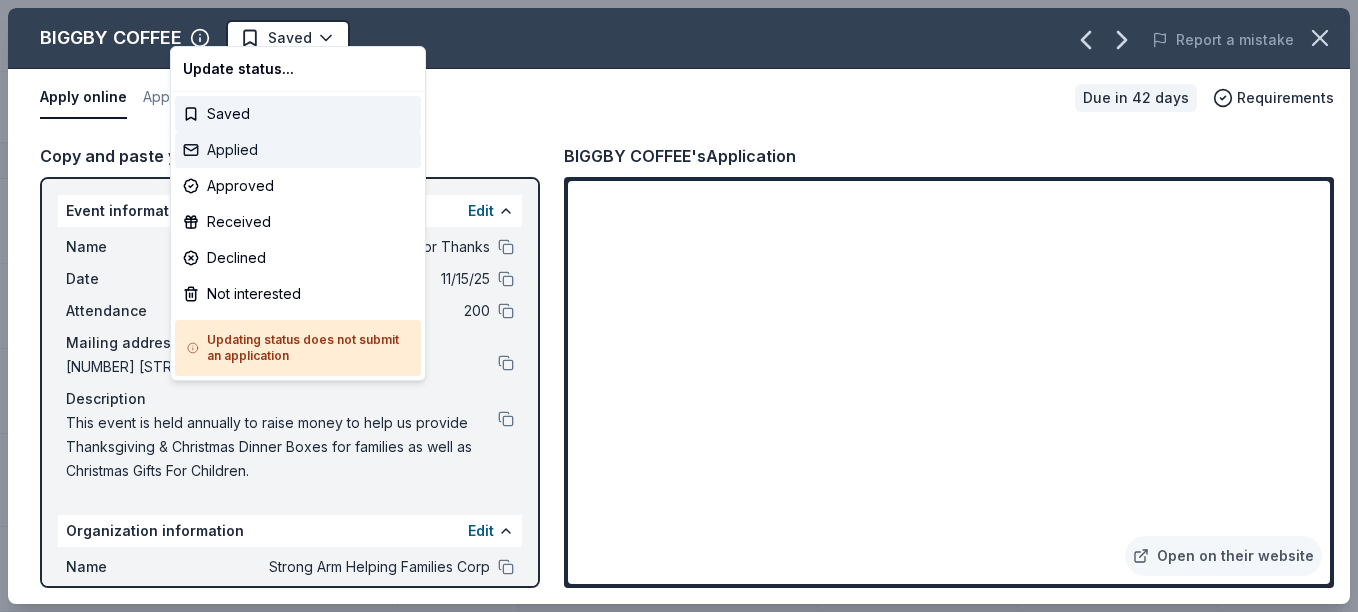 click on "Applied" at bounding box center (298, 150) 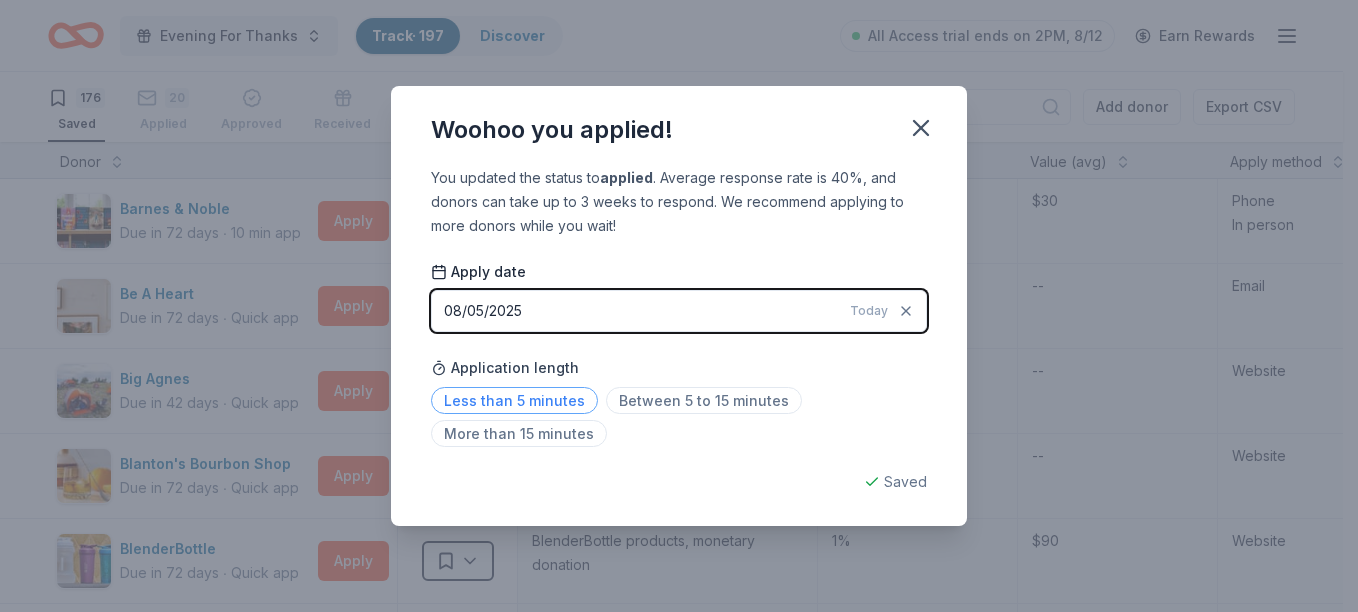 click on "Less than 5 minutes" at bounding box center (514, 400) 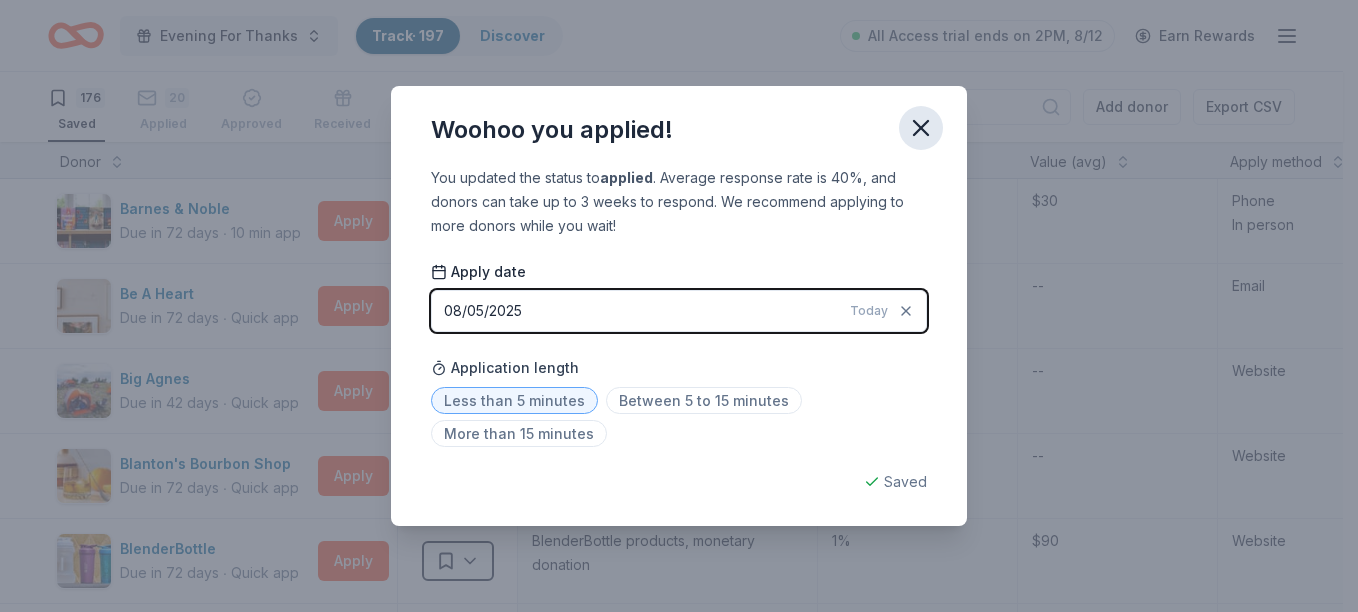 click 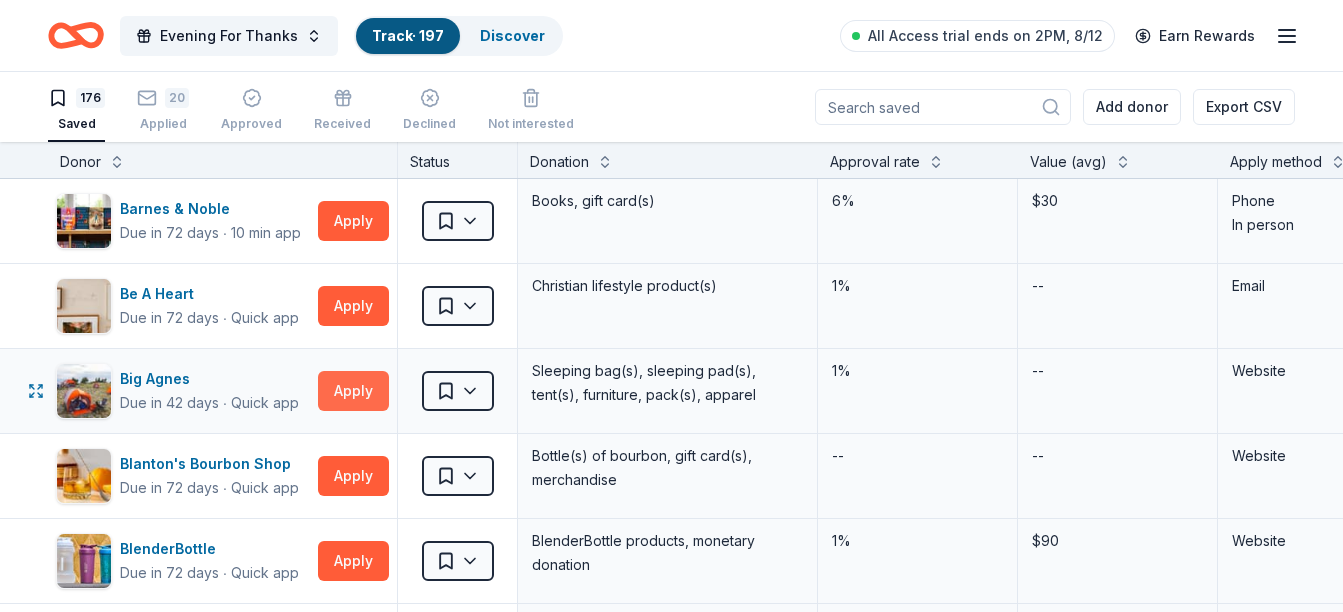 click on "Apply" at bounding box center [353, 391] 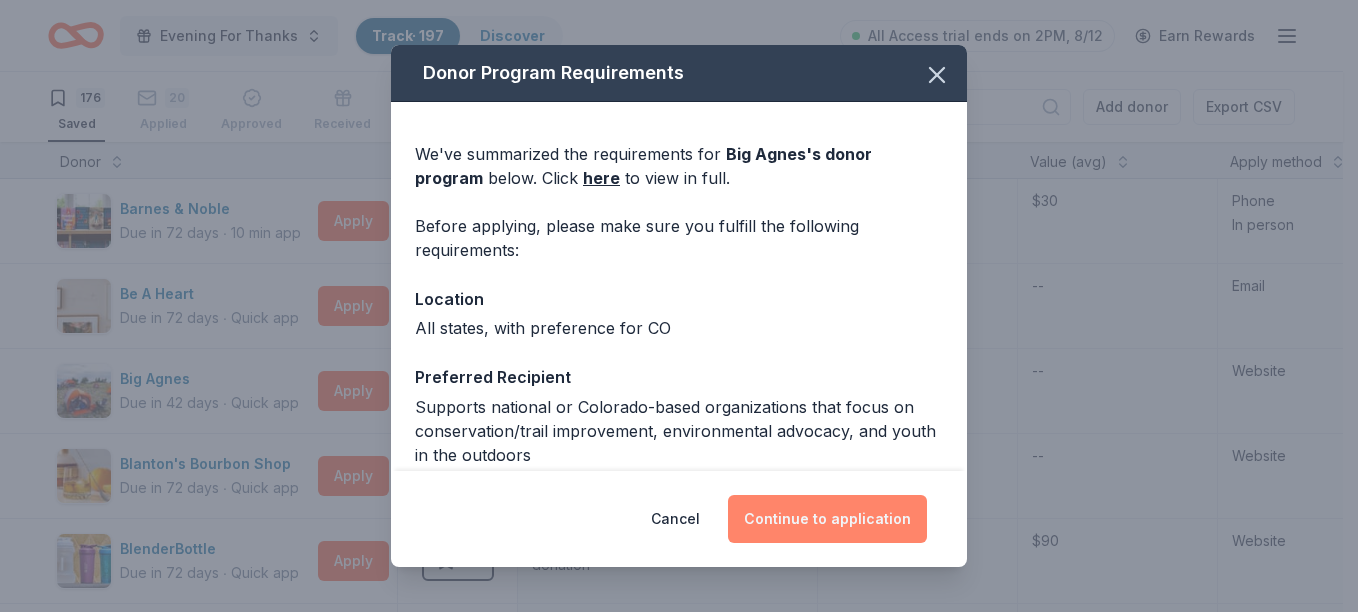 click on "Continue to application" at bounding box center (827, 519) 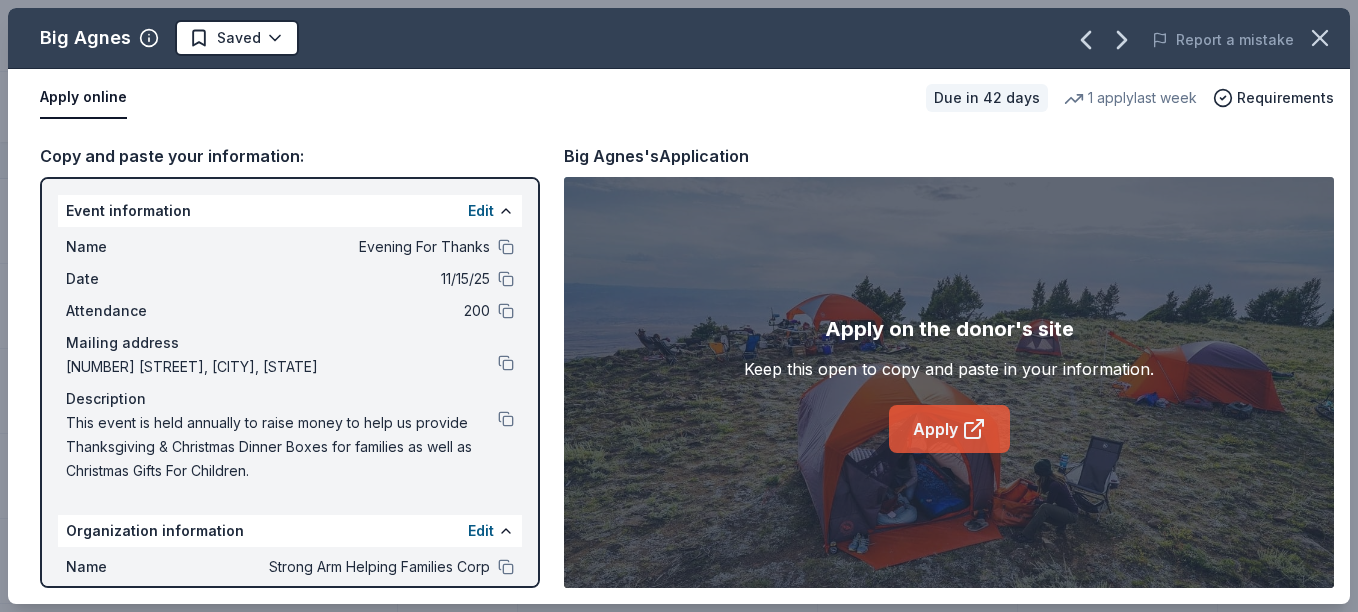 click on "Apply" at bounding box center (949, 429) 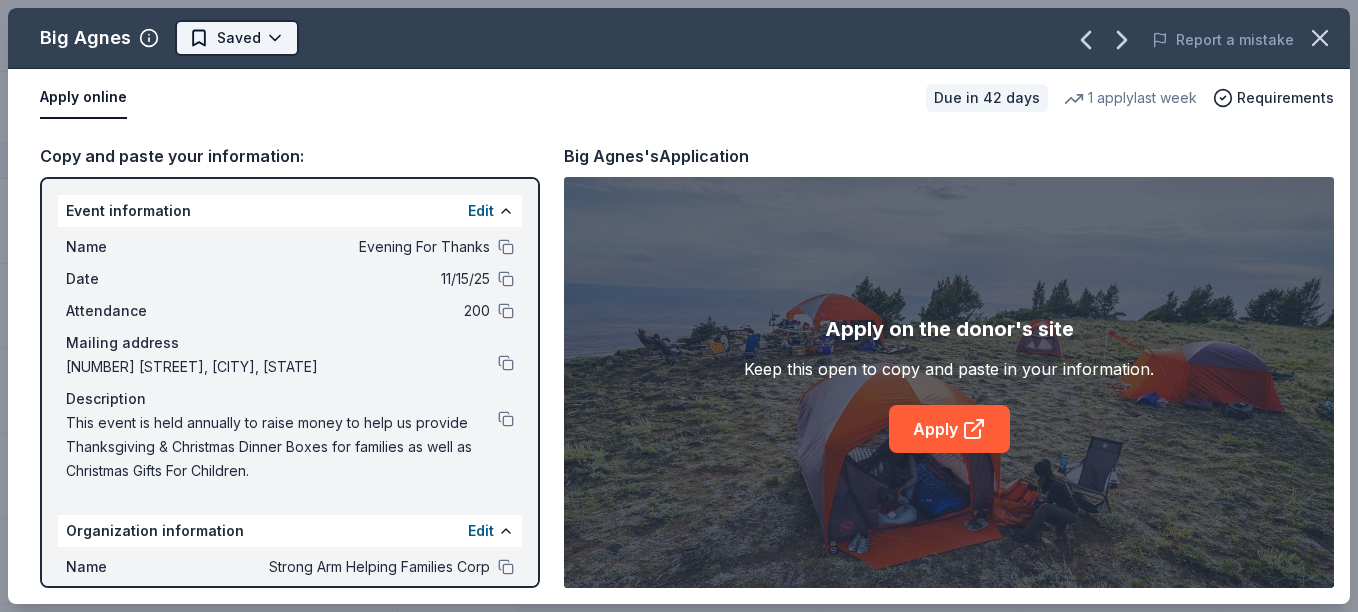 click on "Evening For Thanks Track  · 197 Discover All Access trial ends on 2PM, 8/12 Earn Rewards 176 Saved 20 Applied Approved Received Declined Not interested Add donor Export CSV Donor Status Donation Approval rate Value (avg) Apply method Assignee Notes Barnes & Noble Due in 72 days ∙ 10 min app Apply Saved Books, gift card(s) 6% $30 Phone In person Be A Heart Due in 72 days ∙ Quick app Apply Saved Christian lifestyle product(s) 1% -- Email Big Agnes Due in 42 days ∙ Quick app Apply Saved Sleeping bag(s), sleeping pad(s), tent(s), furniture, pack(s), apparel 1% -- Website Blanton's Bourbon Shop Due in 72 days ∙ Quick app Apply Saved Bottle(s) of bourbon, gift card(s), merchandise -- -- Website BlenderBottle Due in 72 days ∙ Quick app Apply Saved BlenderBottle products, monetary donation 1% $90 Website BLICK Art Materials Due in 72 days ∙ 10 min app Apply Saved Gift certificate or coupons, art products, monetary donation 11% $50 Website Blimpie Due in 72 days ∙ Quick app Apply Saved 5% -- Phone ∙" at bounding box center (679, 306) 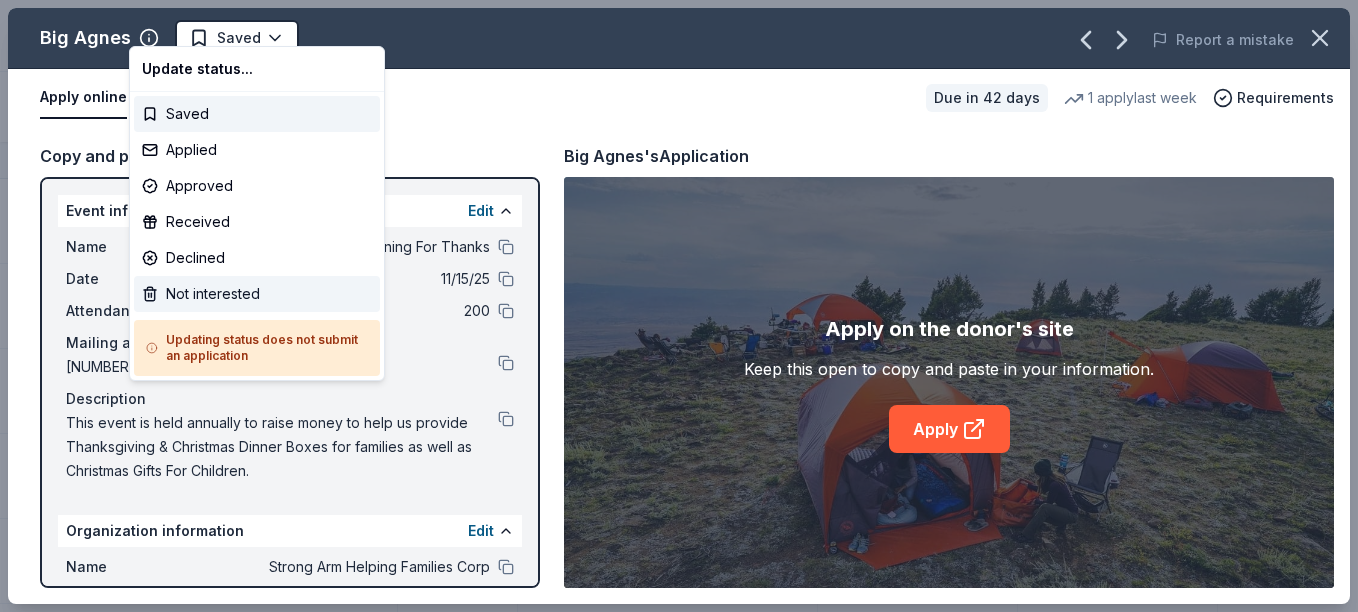 click on "Not interested" at bounding box center [257, 294] 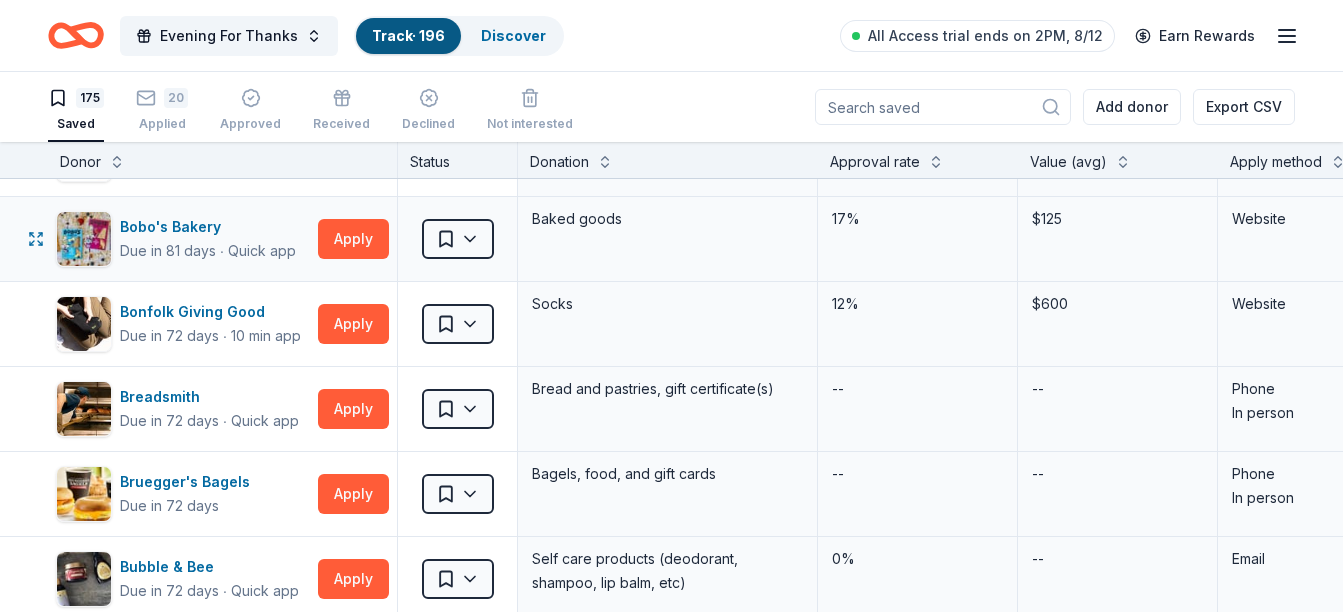 scroll, scrollTop: 700, scrollLeft: 0, axis: vertical 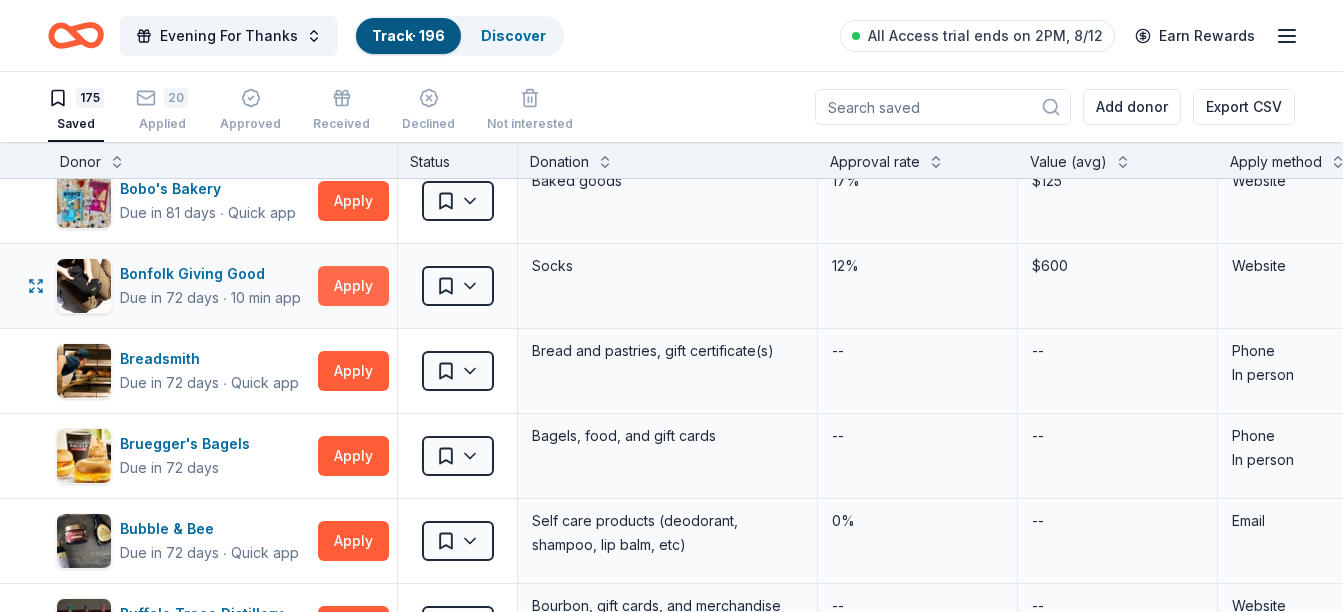 click on "Apply" at bounding box center [353, 286] 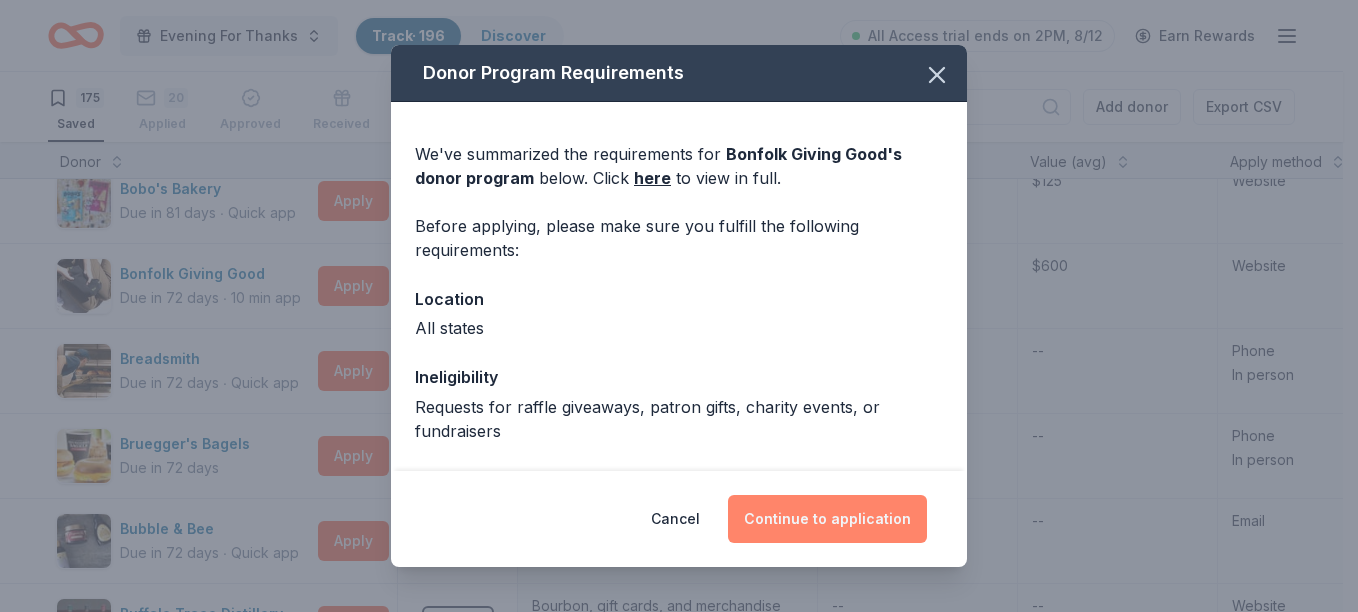 click on "Continue to application" at bounding box center (827, 519) 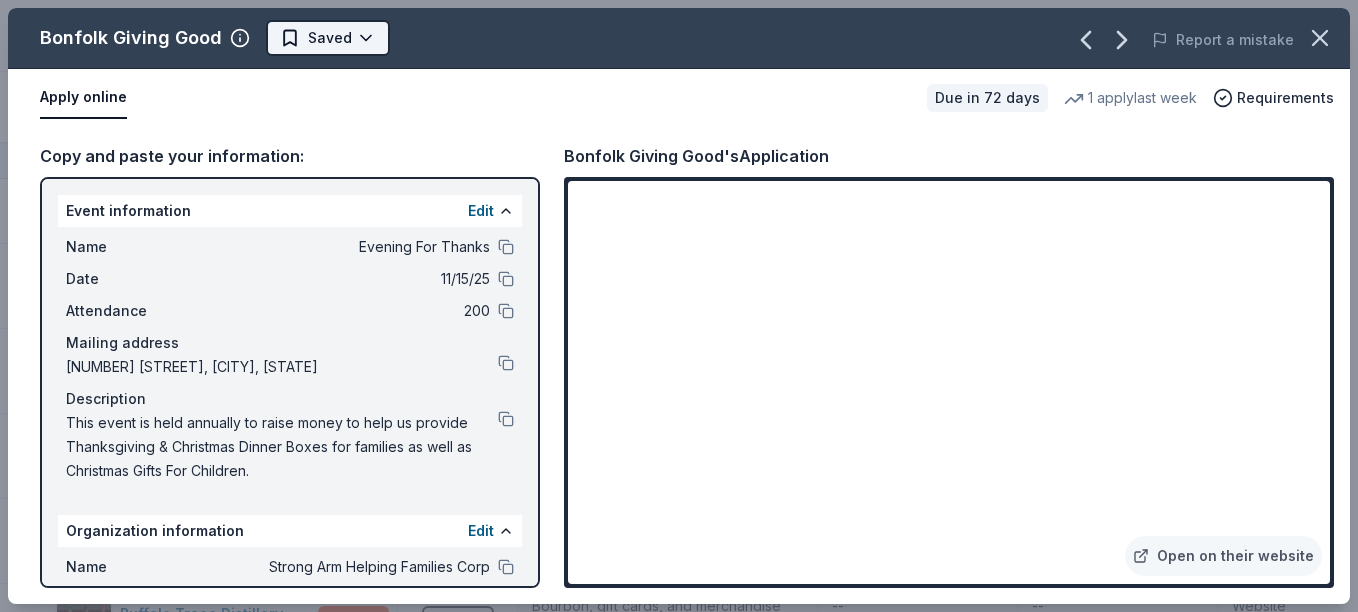click on "Evening For Thanks Track  · 196 Discover All Access trial ends on 2PM, 8/12 Earn Rewards 175 Saved 20 Applied Approved Received Declined Not interested Add donor Export CSV Donor Status Donation Approval rate Value (avg) Apply method Assignee Notes Barnes & Noble Due in 72 days ∙ 10 min app Apply Saved Books, gift card(s) 6% $30 Phone In person Be A Heart Due in 72 days ∙ Quick app Apply Saved Christian lifestyle product(s) 1% -- Email Blanton's Bourbon Shop Due in 72 days ∙ Quick app Apply Saved Bottle(s) of bourbon, gift card(s), merchandise -- -- Website BlenderBottle Due in 72 days ∙ Quick app Apply Saved BlenderBottle products, monetary donation 1% $90 Website BLICK Art Materials Due in 72 days ∙ 10 min app Apply Saved Gift certificate or coupons, art products, monetary donation 11% $50 Website Blimpie Due in 72 days ∙ Quick app Apply Saved Food, gift card(s) 5% -- Phone In person Blue Orange Games Due in 72 days ∙ Quick app Apply Saved Board/card game products  0% -- Email BlueBird Baby" at bounding box center (679, 306) 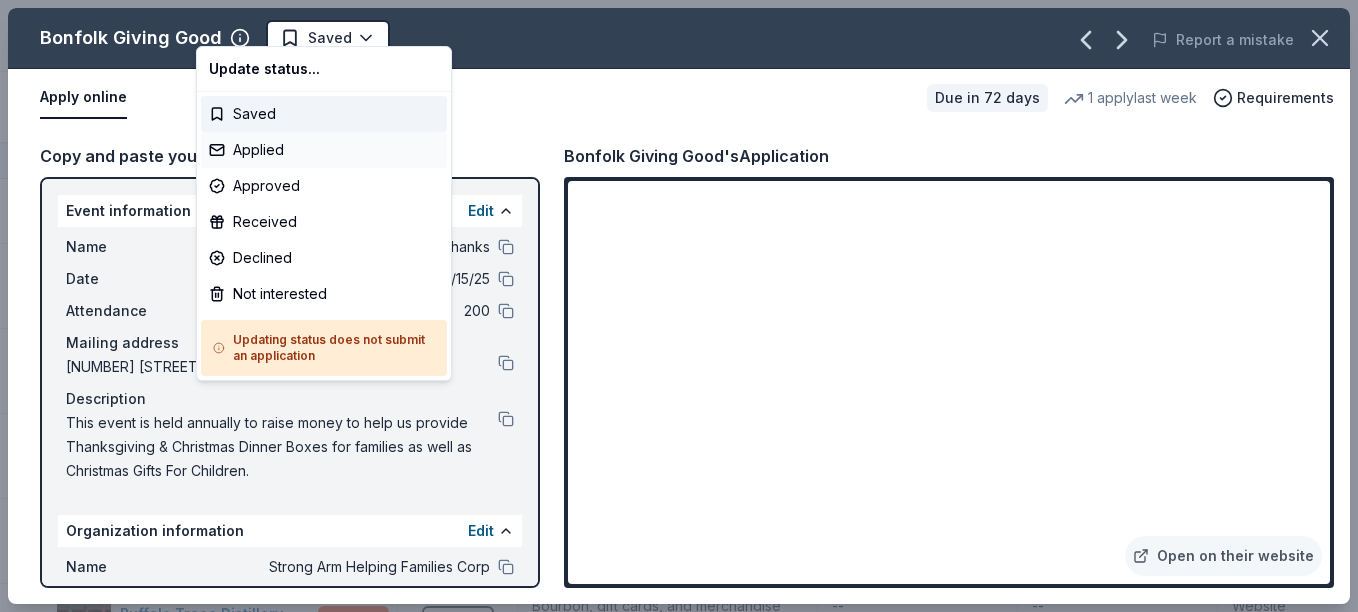 click on "Applied" at bounding box center [324, 150] 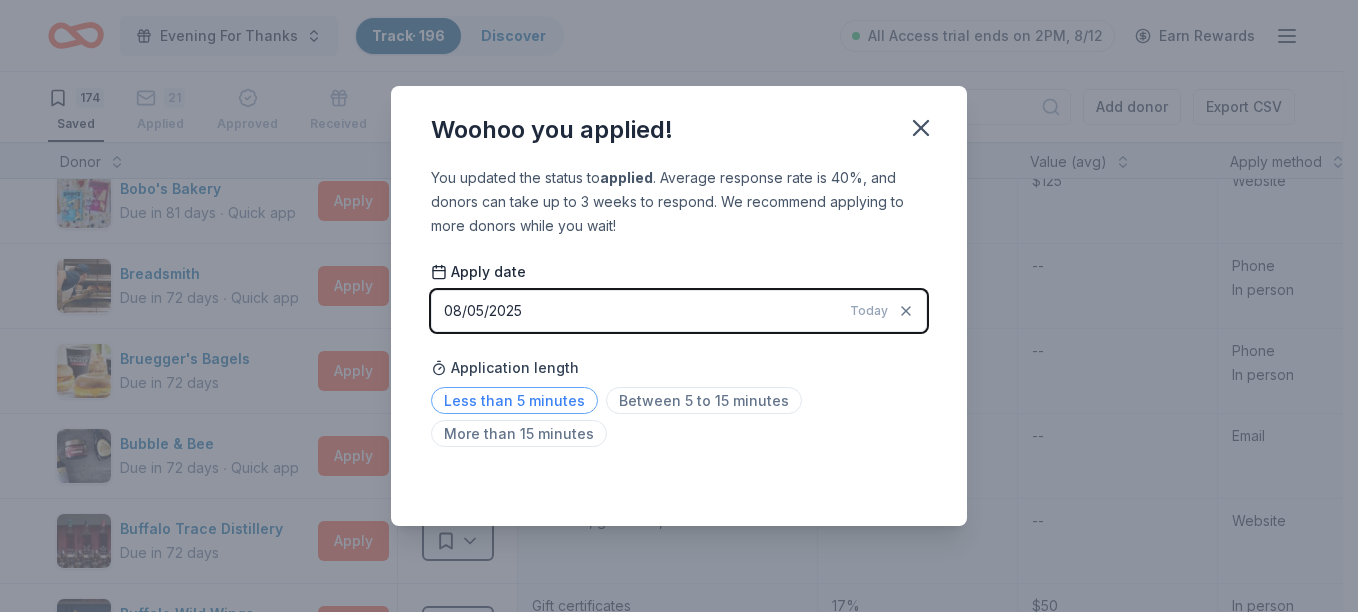 click on "Less than 5 minutes" at bounding box center (514, 400) 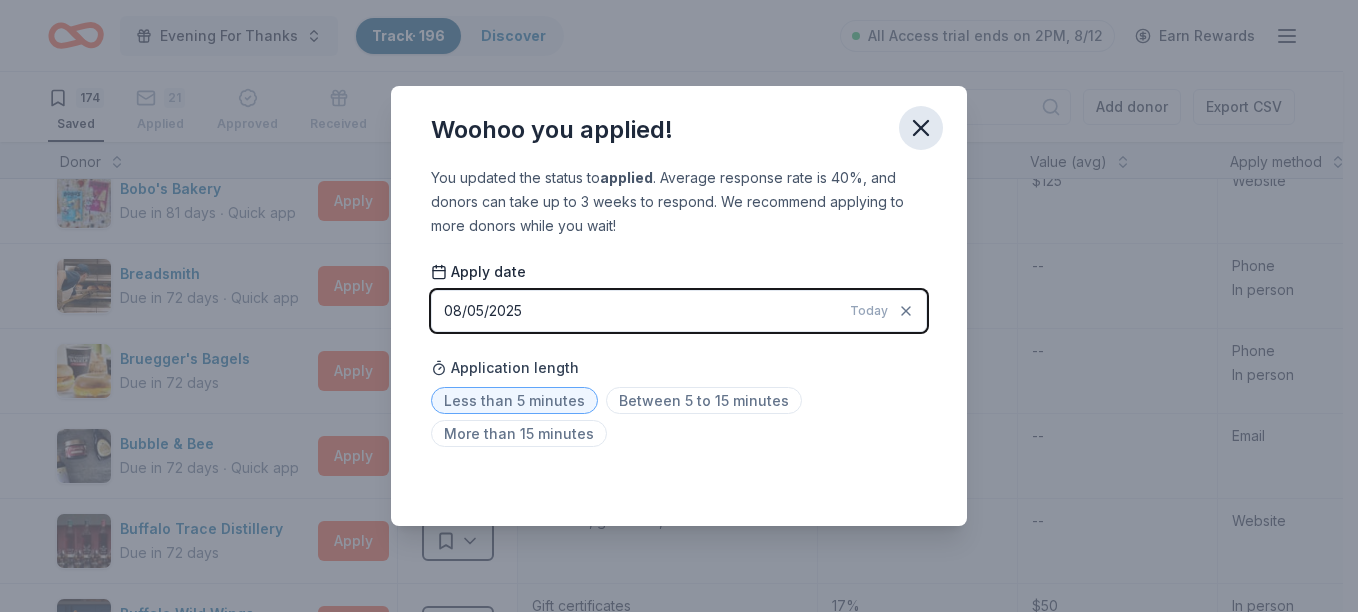 click 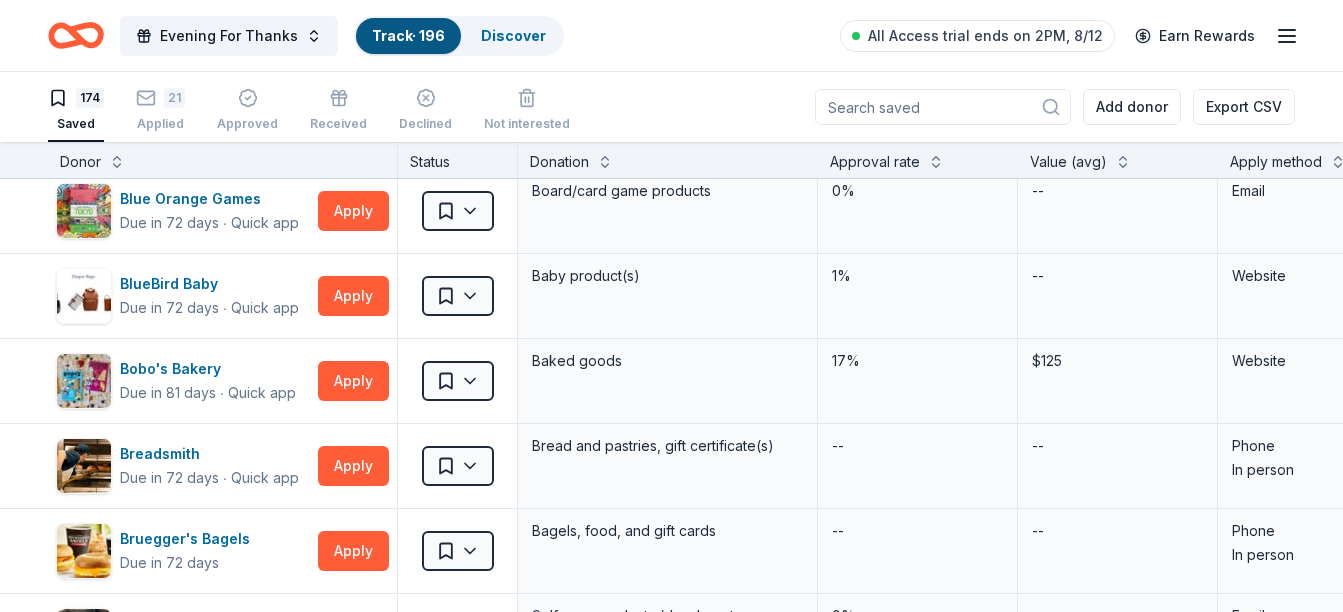 scroll, scrollTop: 500, scrollLeft: 0, axis: vertical 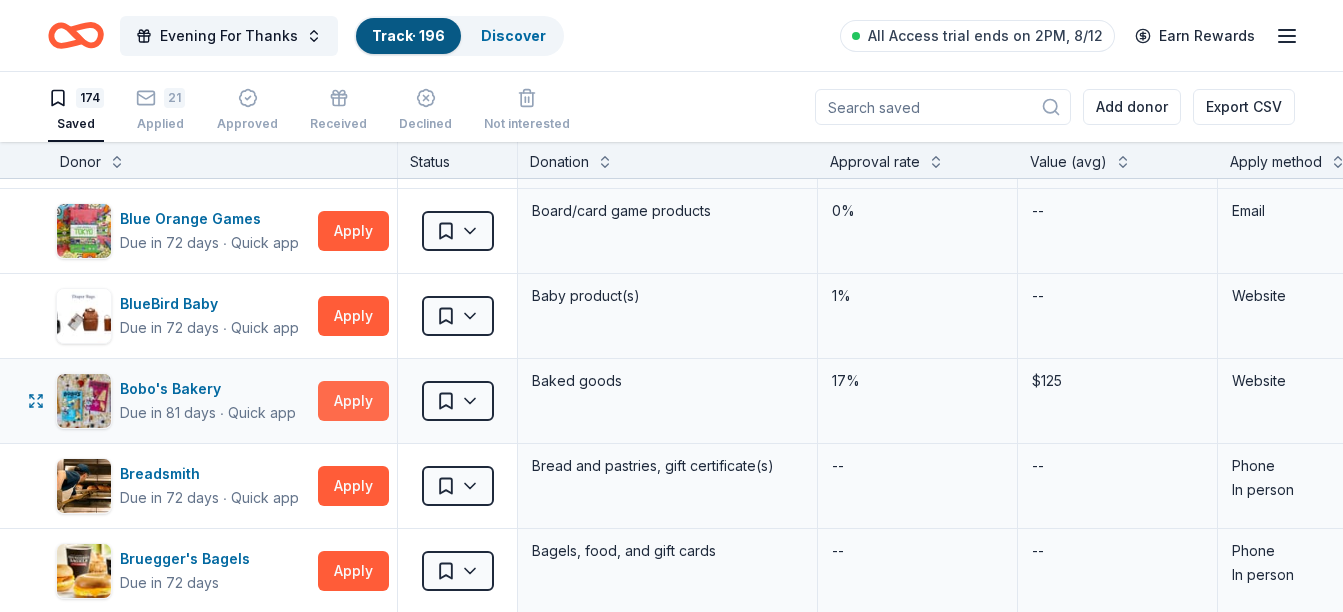 click on "Apply" at bounding box center (353, 401) 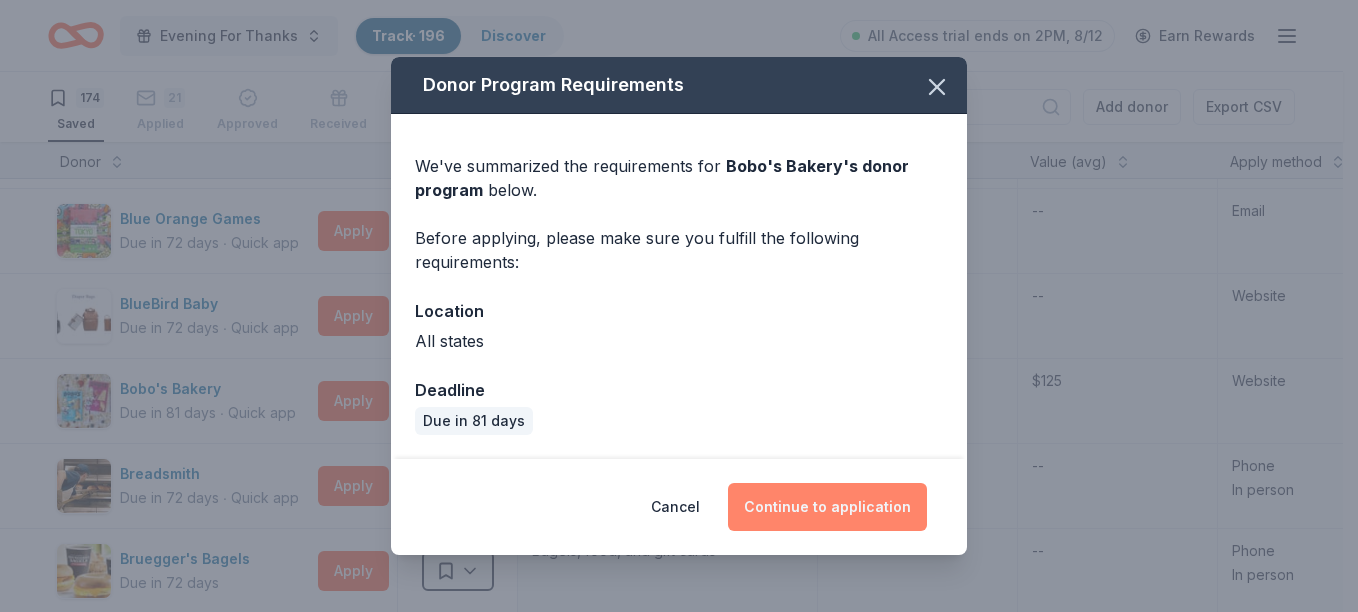 click on "Continue to application" at bounding box center (827, 507) 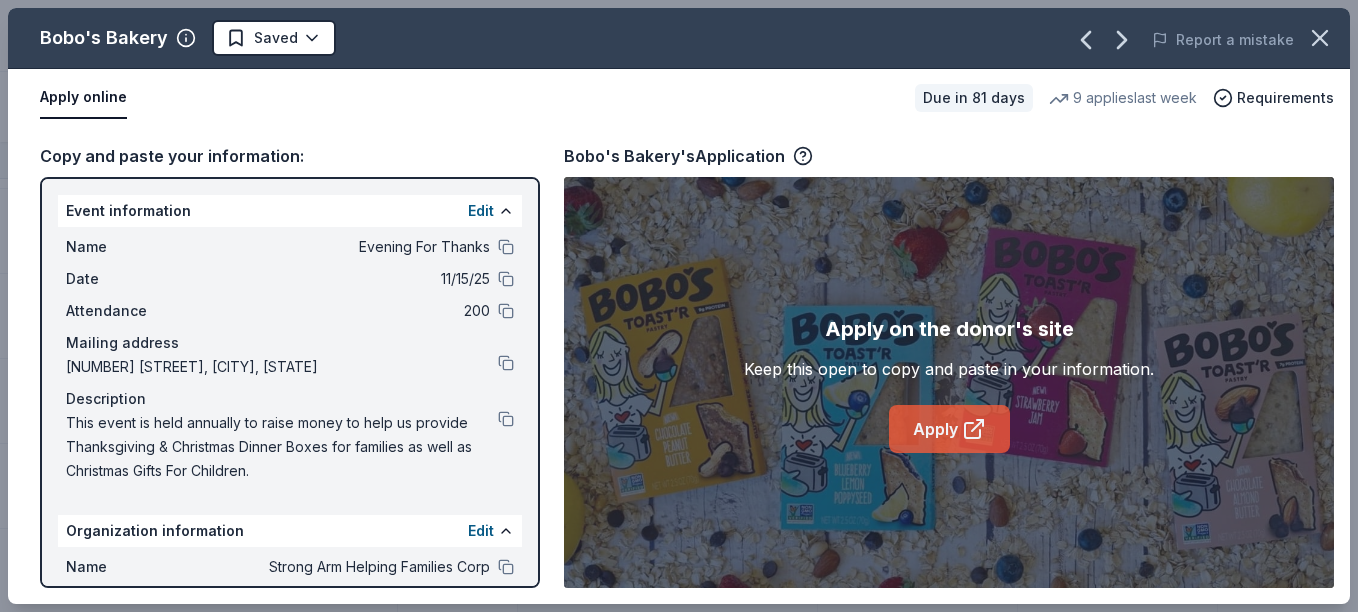 click on "Apply" at bounding box center (949, 429) 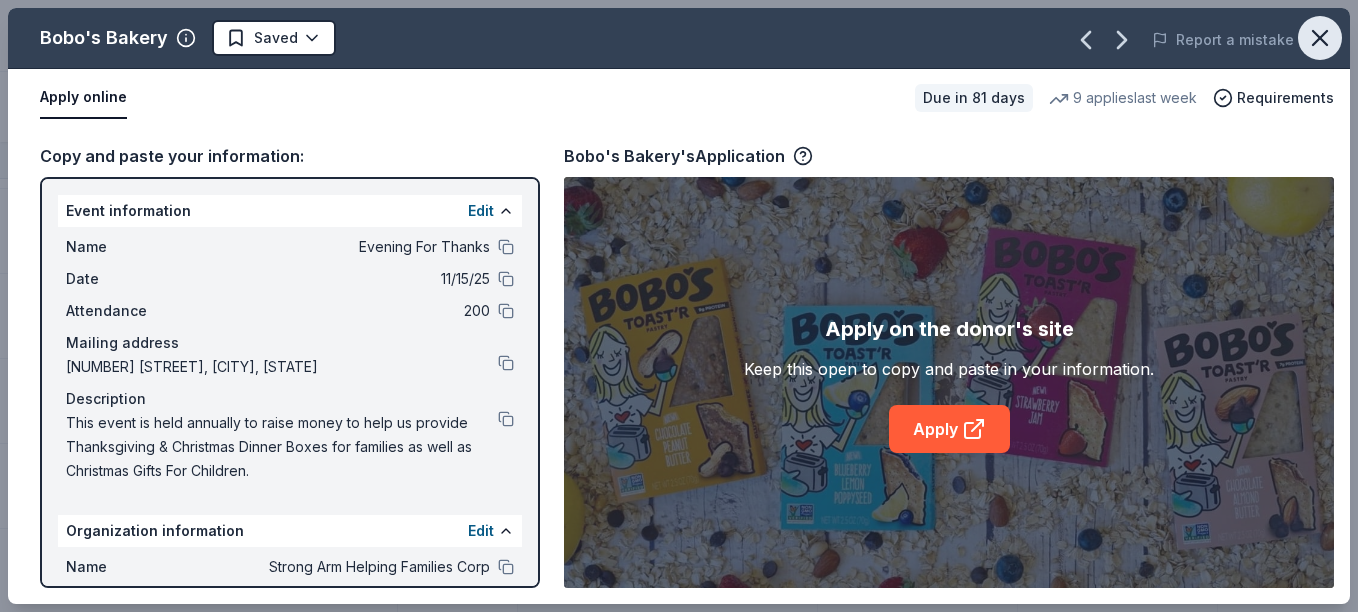 click 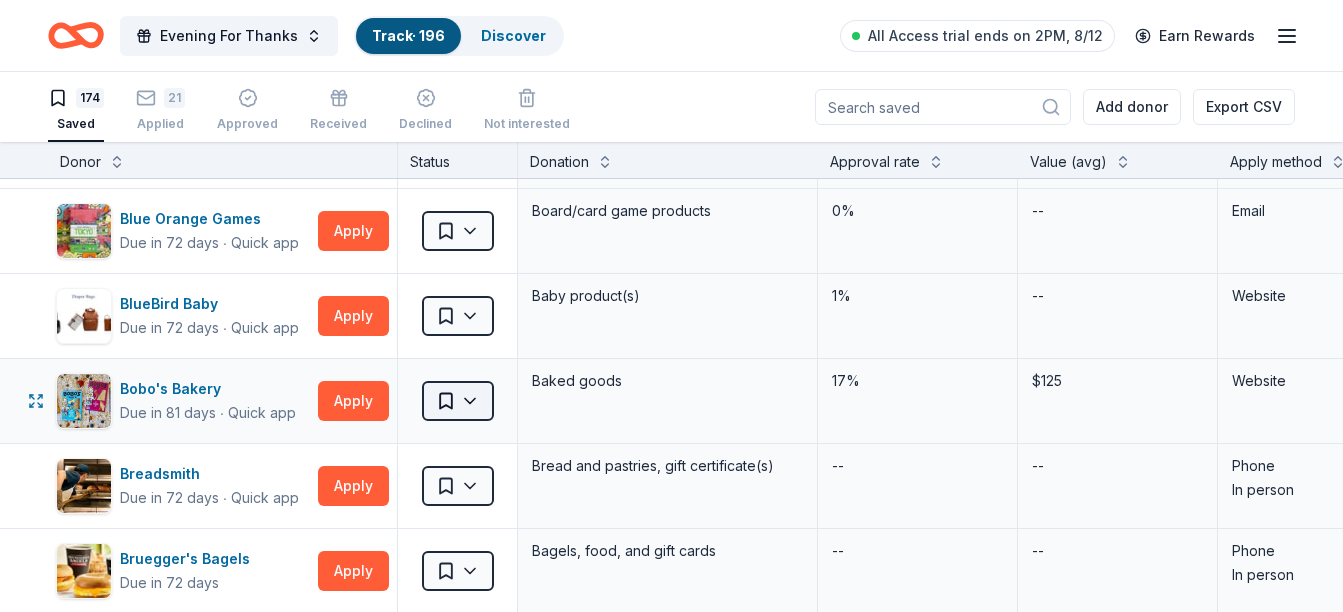 click on "Evening For Thanks Track  · 196 Discover All Access trial ends on 2PM, 8/12 Earn Rewards 174 Saved 21 Applied Approved Received Declined Not interested Add donor Export CSV Donor Status Donation Approval rate Value (avg) Apply method Assignee Notes Barnes & Noble Due in 72 days ∙ 10 min app Apply Saved Books, gift card(s) 6% $30 Phone In person Be A Heart Due in 72 days ∙ Quick app Apply Saved Christian lifestyle product(s) 1% -- Email Blanton's Bourbon Shop Due in 72 days ∙ Quick app Apply Saved Bottle(s) of bourbon, gift card(s), merchandise -- -- Website BlenderBottle Due in 72 days ∙ Quick app Apply Saved BlenderBottle products, monetary donation 1% $90 Website BLICK Art Materials Due in 72 days ∙ 10 min app Apply Saved Gift certificate or coupons, art products, monetary donation 11% $50 Website Blimpie Due in 72 days ∙ Quick app Apply Saved Food, gift card(s) 5% -- Phone In person Blue Orange Games Due in 72 days ∙ Quick app Apply Saved Board/card game products  0% -- Email BlueBird Baby" at bounding box center (671, 306) 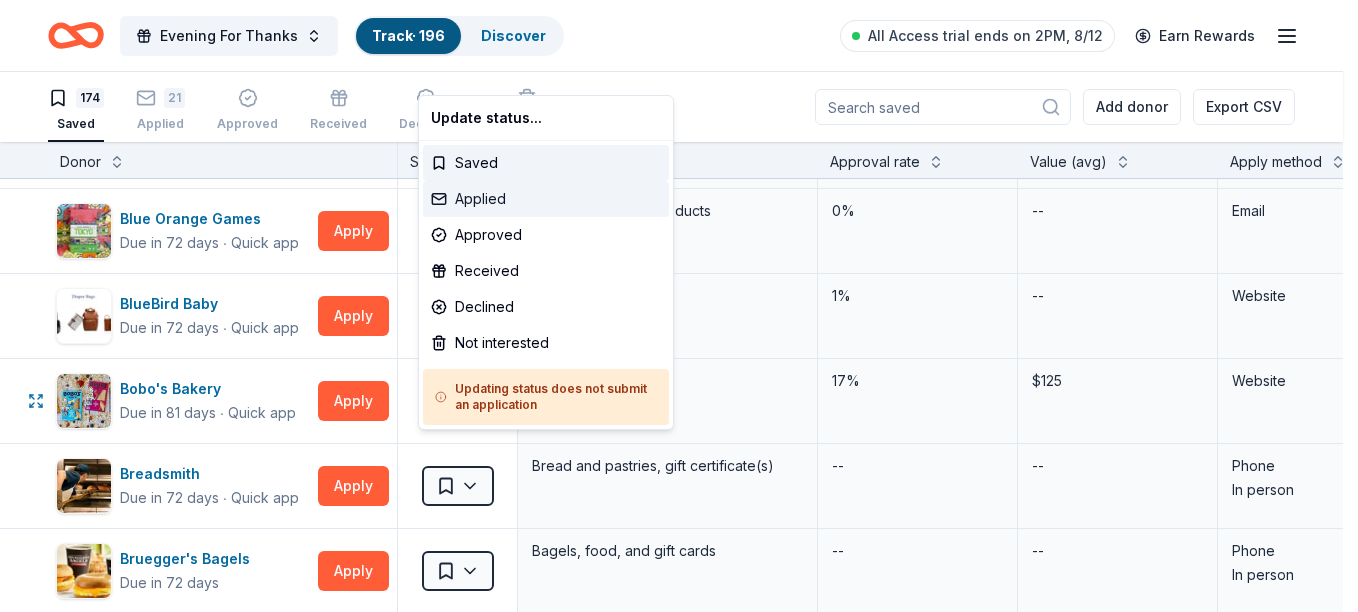 click on "Applied" at bounding box center (546, 199) 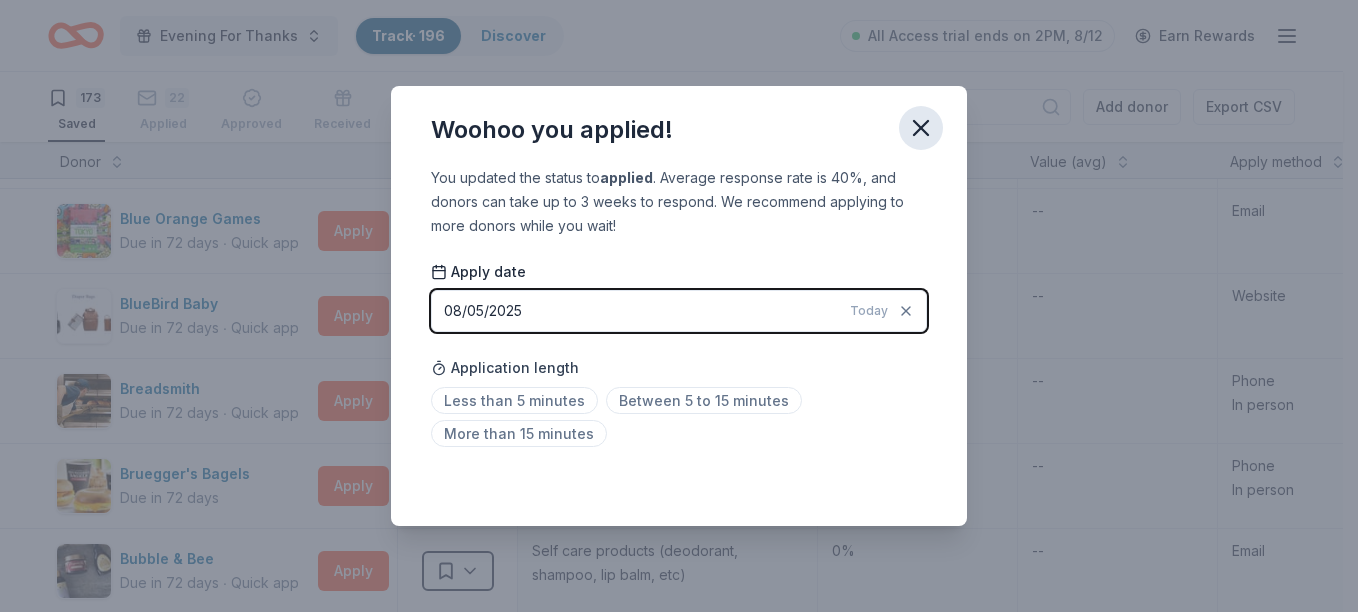 click 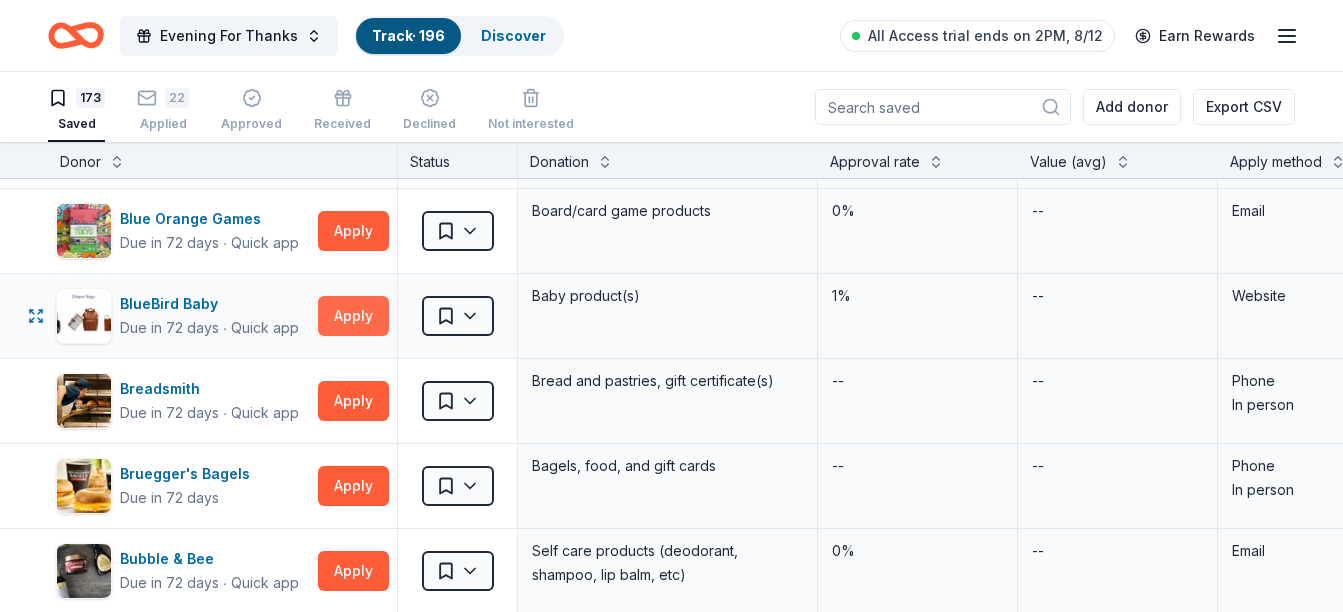 click on "Apply" at bounding box center (353, 316) 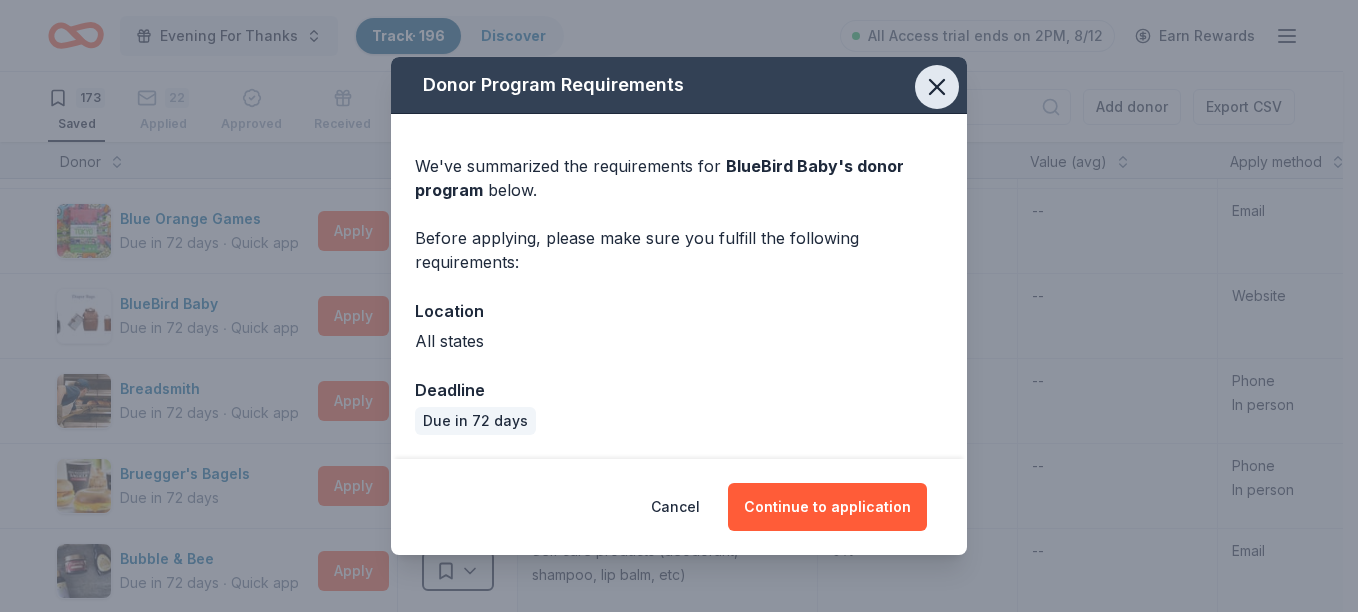 click 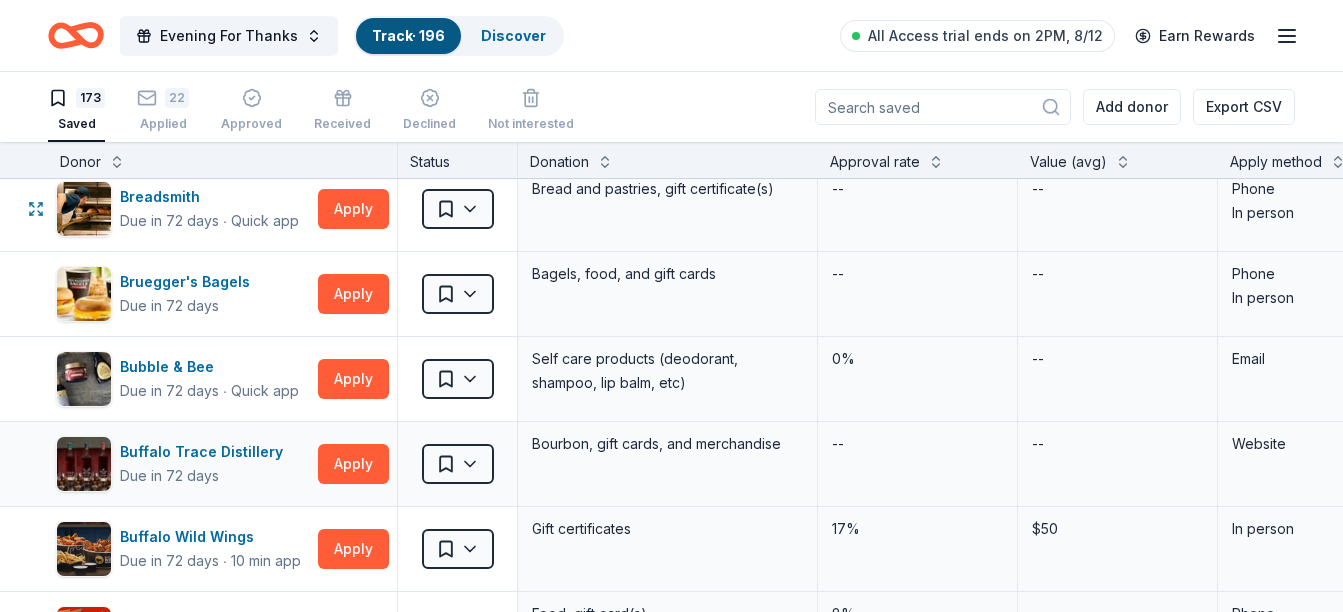scroll, scrollTop: 700, scrollLeft: 0, axis: vertical 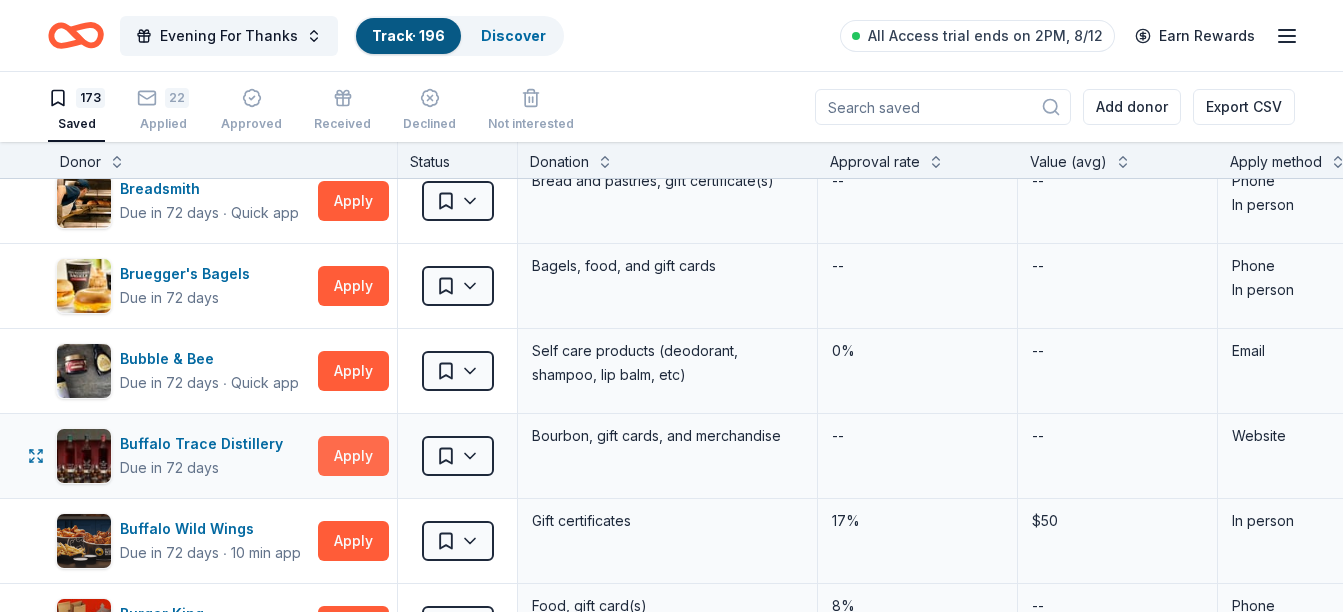 click on "Apply" at bounding box center (353, 456) 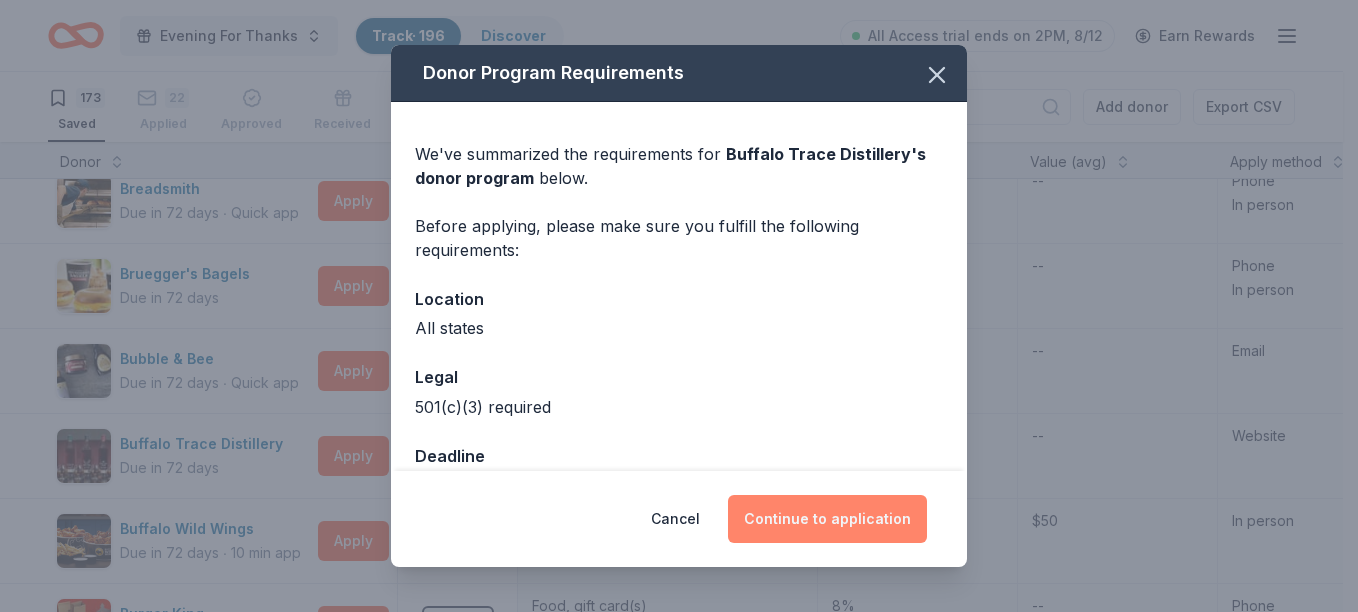 click on "Continue to application" at bounding box center (827, 519) 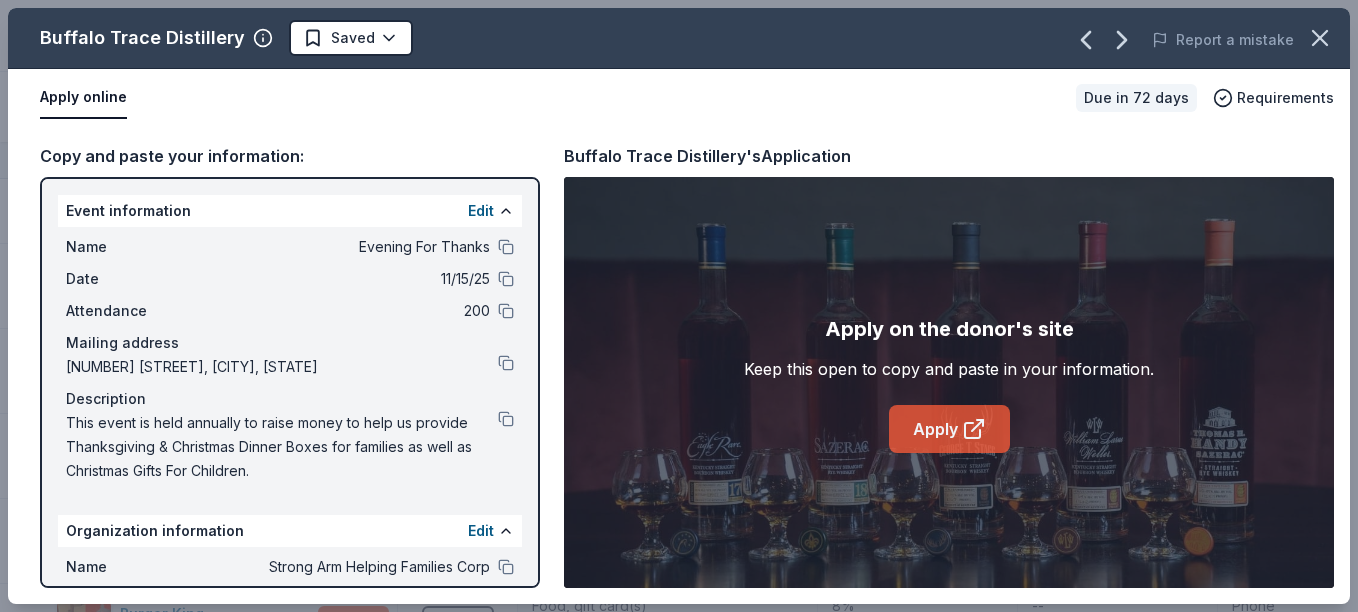 click on "Apply" at bounding box center (949, 429) 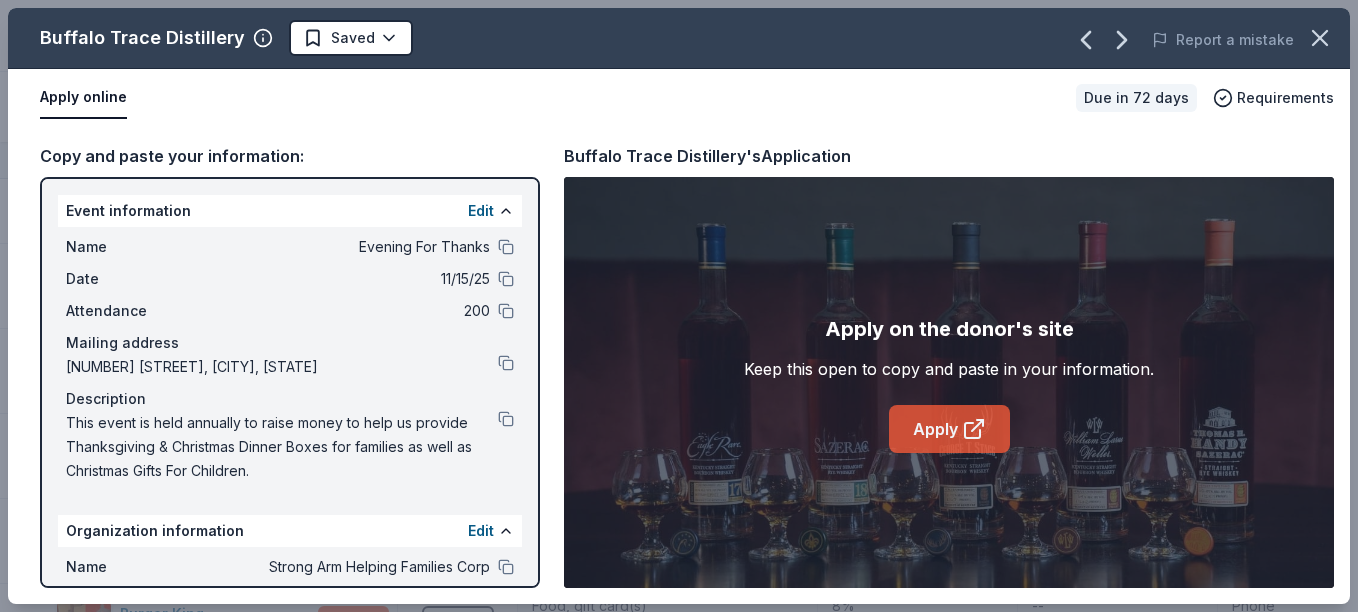 click on "Apply" at bounding box center [949, 429] 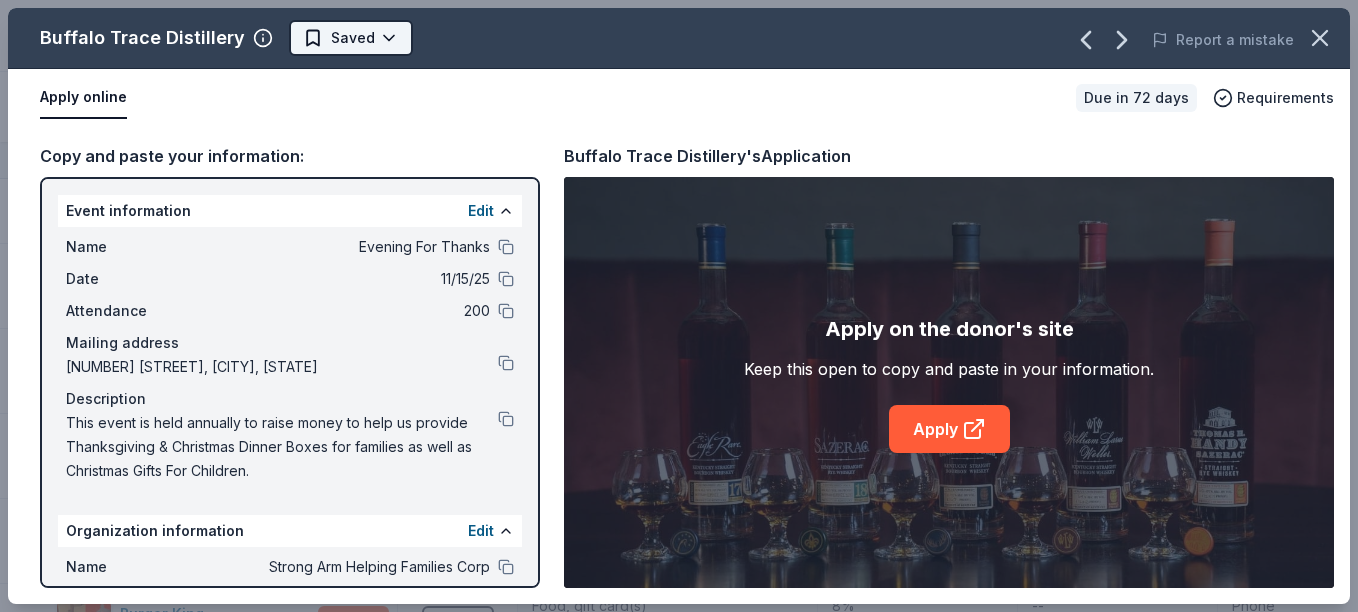 click on "Evening For Thanks Track  · 196 Discover All Access trial ends on 2PM, 8/12 Earn Rewards 173 Saved 22 Applied Approved Received Declined Not interested Add donor Export CSV Donor Status Donation Approval rate Value (avg) Apply method Assignee Notes Barnes & Noble Due in 72 days ∙ 10 min app Apply Saved Books, gift card(s) 6% $30 Phone In person Be A Heart Due in 72 days ∙ Quick app Apply Saved Christian lifestyle product(s) 1% -- Email Blanton's Bourbon Shop Due in 72 days ∙ Quick app Apply Saved Bottle(s) of bourbon, gift card(s), merchandise -- -- Website BlenderBottle Due in 72 days ∙ Quick app Apply Saved BlenderBottle products, monetary donation 1% $90 Website BLICK Art Materials Due in 72 days ∙ 10 min app Apply Saved Gift certificate or coupons, art products, monetary donation 11% $50 Website Blimpie Due in 72 days ∙ Quick app Apply Saved Food, gift card(s) 5% -- Phone In person Blue Orange Games Due in 72 days ∙ Quick app Apply Saved Board/card game products  0% -- Email BlueBird Baby" at bounding box center [679, 306] 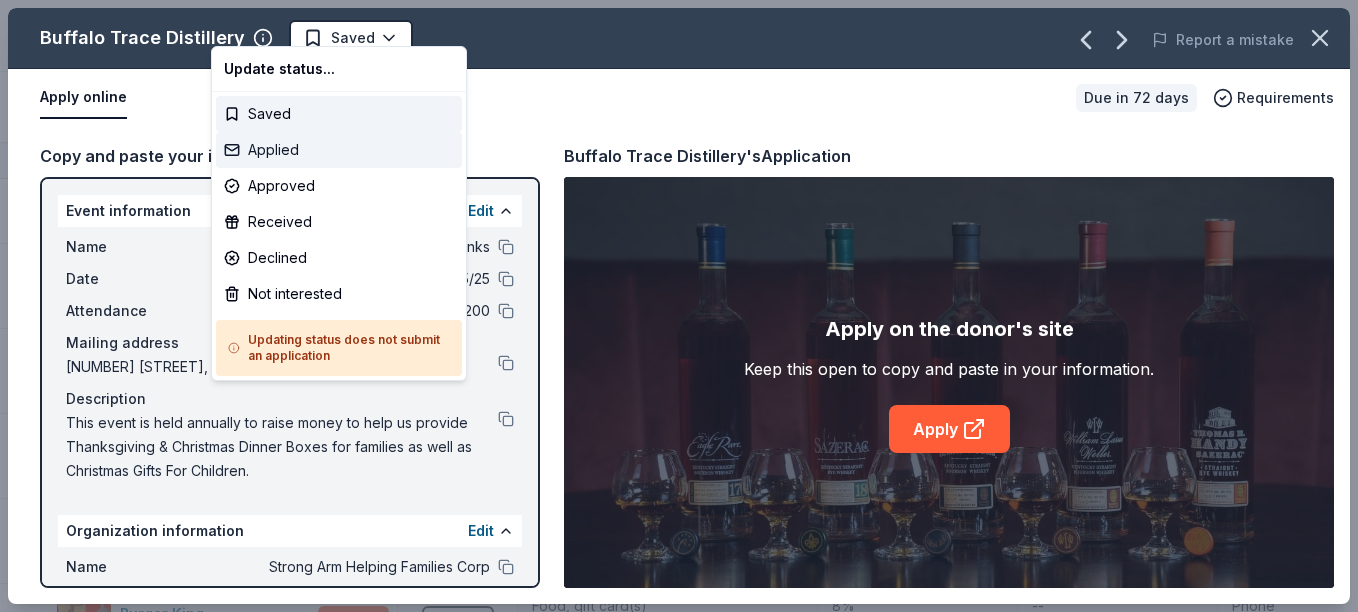 click on "Applied" at bounding box center (339, 150) 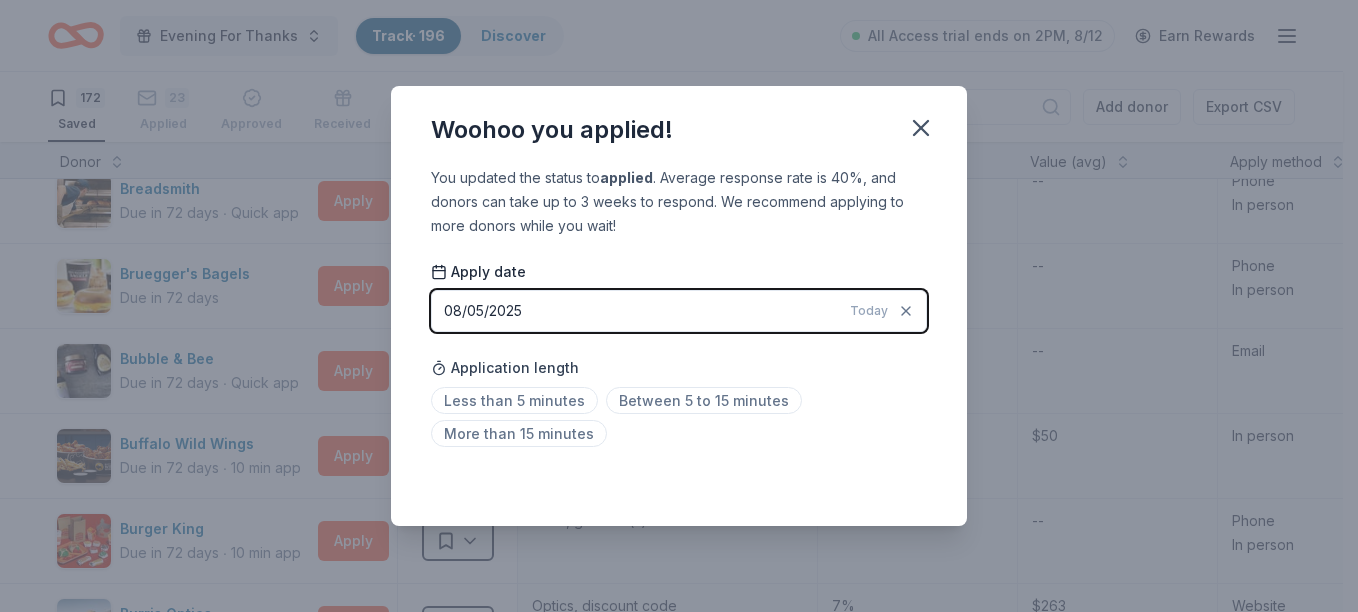 drag, startPoint x: 508, startPoint y: 378, endPoint x: 517, endPoint y: 370, distance: 12.0415945 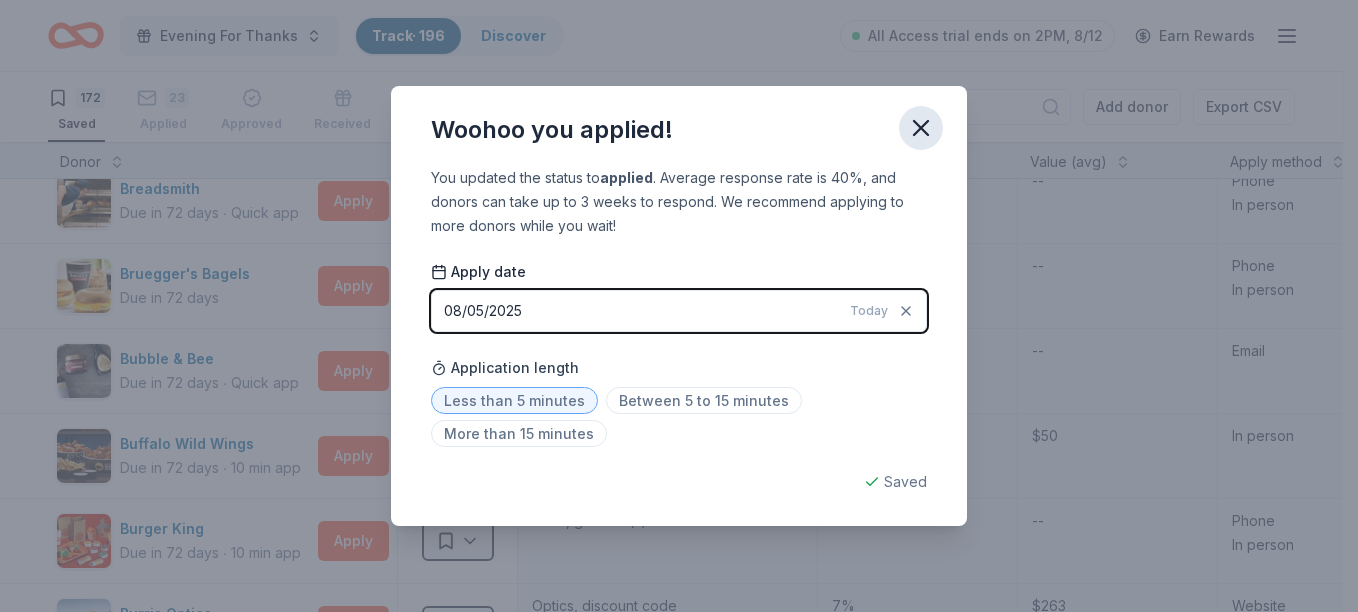 click 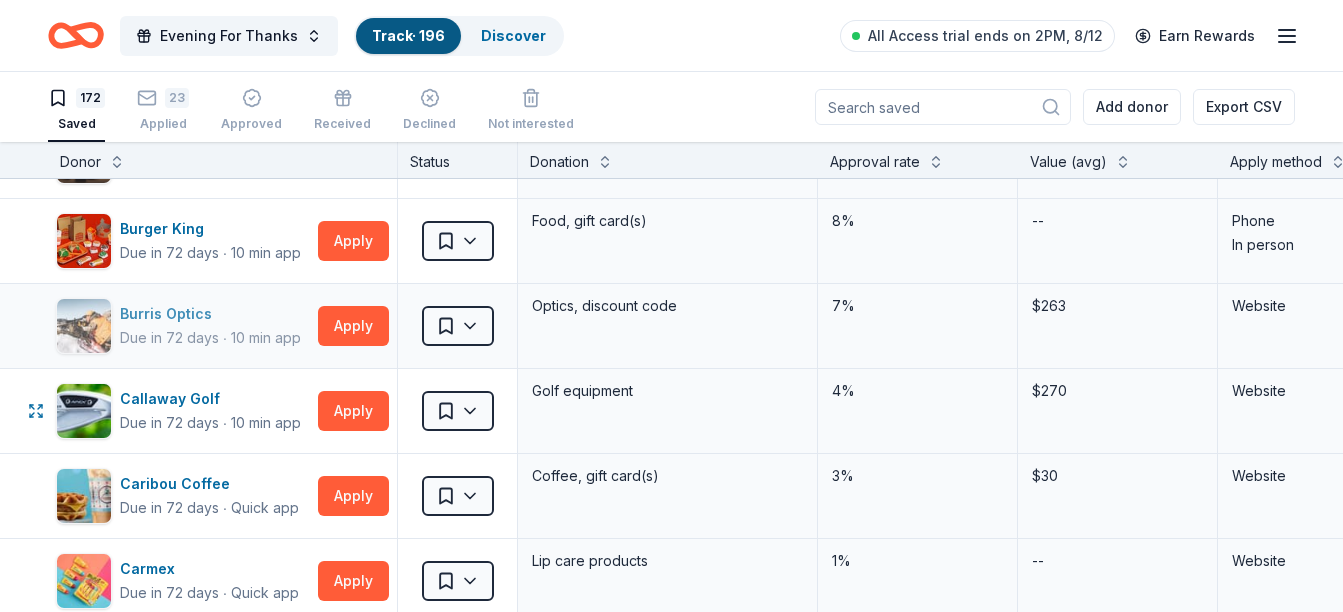 scroll, scrollTop: 1100, scrollLeft: 0, axis: vertical 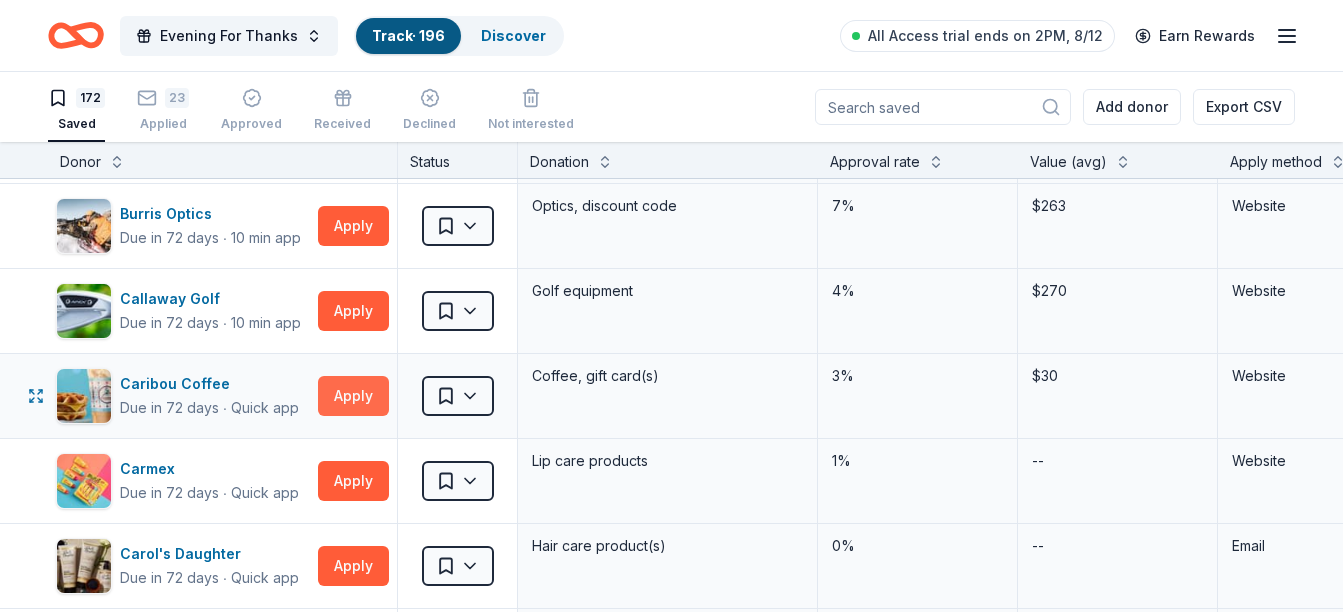 click on "Apply" at bounding box center (353, 396) 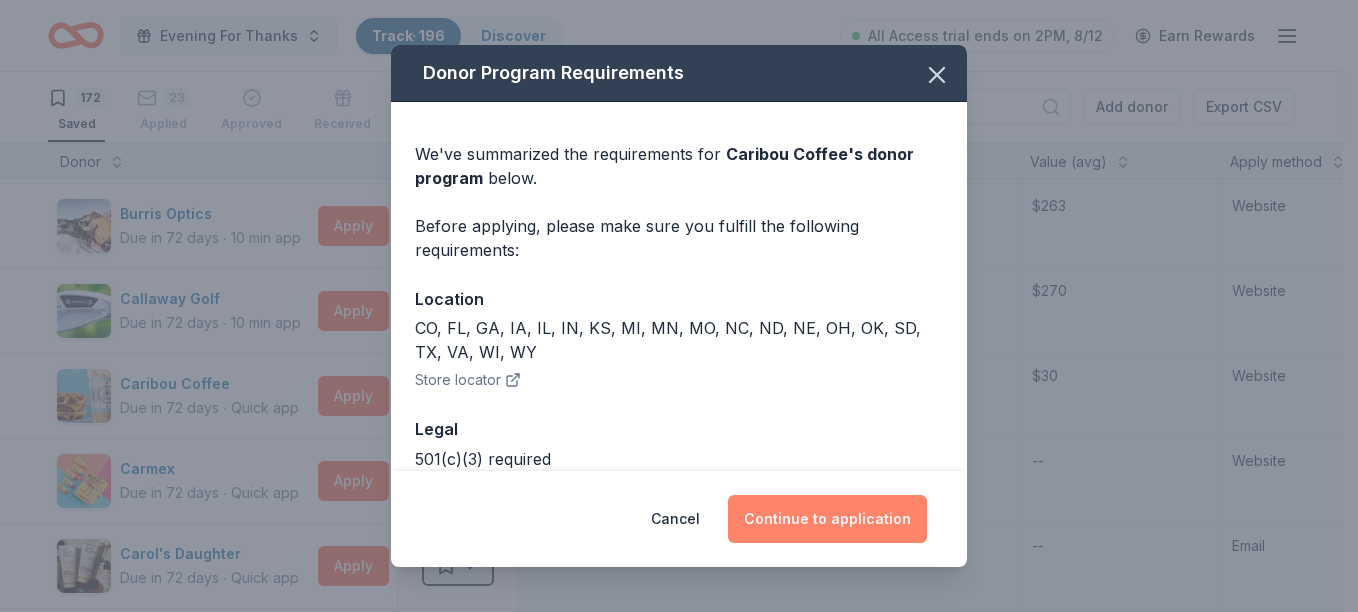 click on "Continue to application" at bounding box center (827, 519) 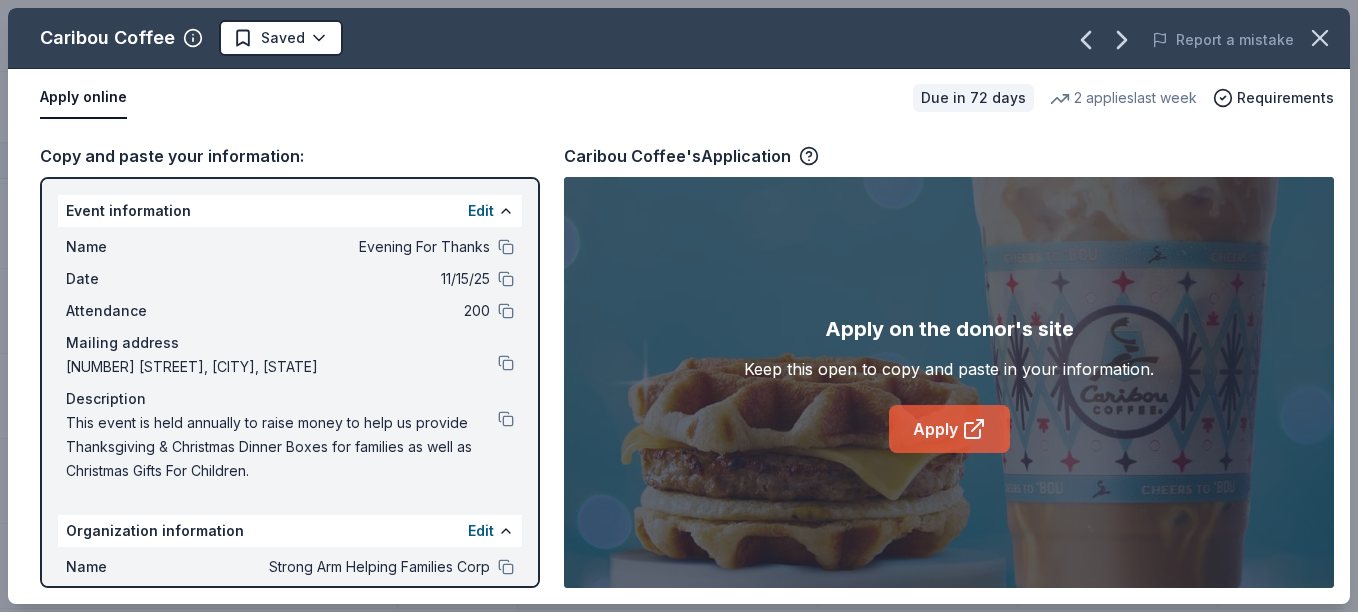 click 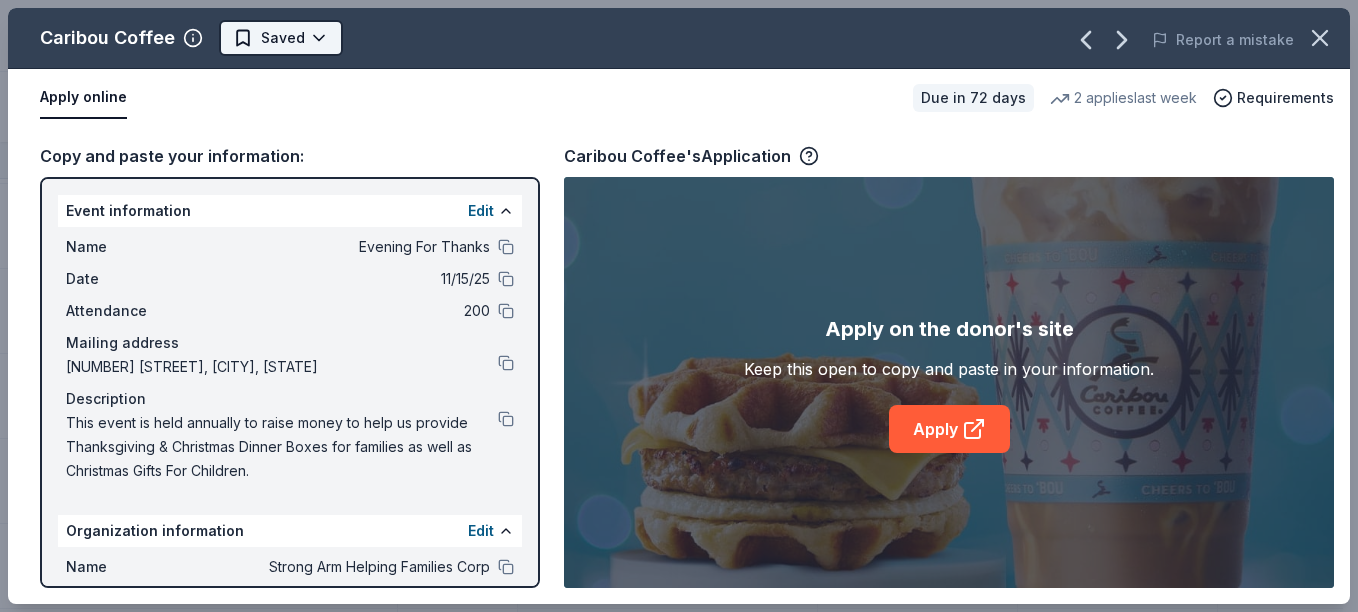 click on "Evening For Thanks Track  · 196 Discover All Access trial ends on 2PM, 8/12 Earn Rewards 172 Saved 23 Applied Approved Received Declined Not interested Add donor Export CSV Donor Status Donation Approval rate Value (avg) Apply method Assignee Notes Barnes & Noble Due in 72 days ∙ 10 min app Apply Saved Books, gift card(s) 6% $30 Phone In person Be A Heart Due in 72 days ∙ Quick app Apply Saved Christian lifestyle product(s) 1% -- Email Blanton's Bourbon Shop Due in 72 days ∙ Quick app Apply Saved Bottle(s) of bourbon, gift card(s), merchandise -- -- Website BlenderBottle Due in 72 days ∙ Quick app Apply Saved BlenderBottle products, monetary donation 1% $90 Website BLICK Art Materials Due in 72 days ∙ 10 min app Apply Saved Gift certificate or coupons, art products, monetary donation 11% $50 Website Blimpie Due in 72 days ∙ Quick app Apply Saved Food, gift card(s) 5% -- Phone In person Blue Orange Games Due in 72 days ∙ Quick app Apply Saved Board/card game products  0% -- Email BlueBird Baby" at bounding box center [679, 306] 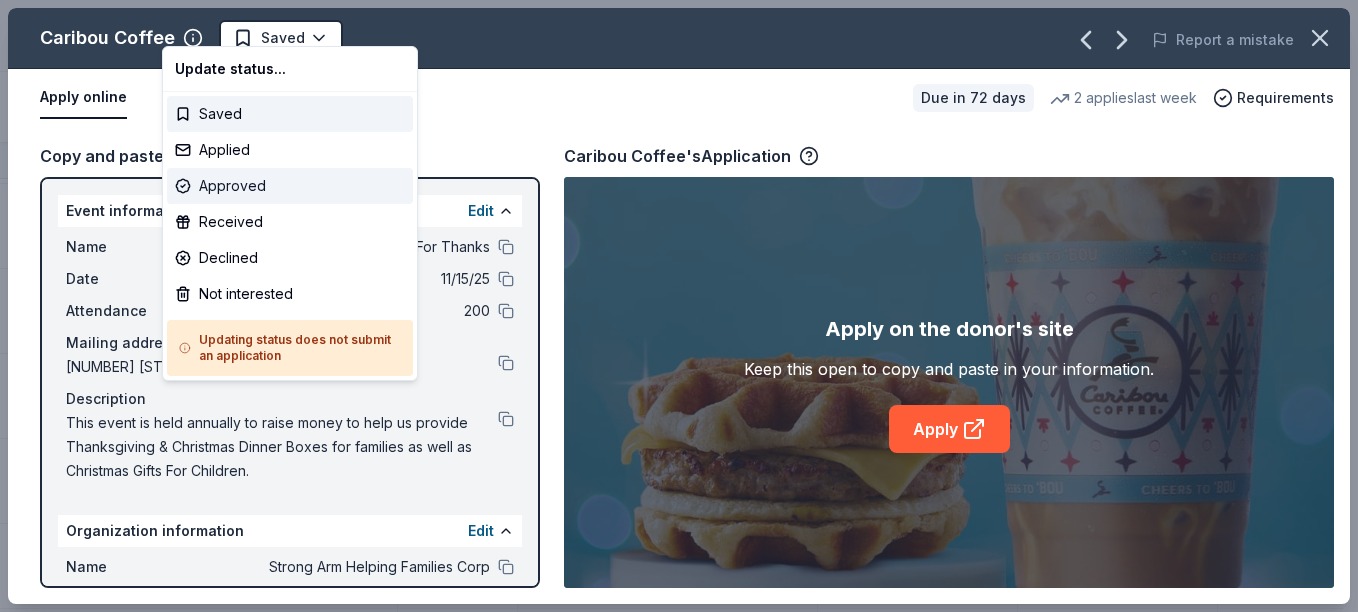click on "Approved" at bounding box center (290, 186) 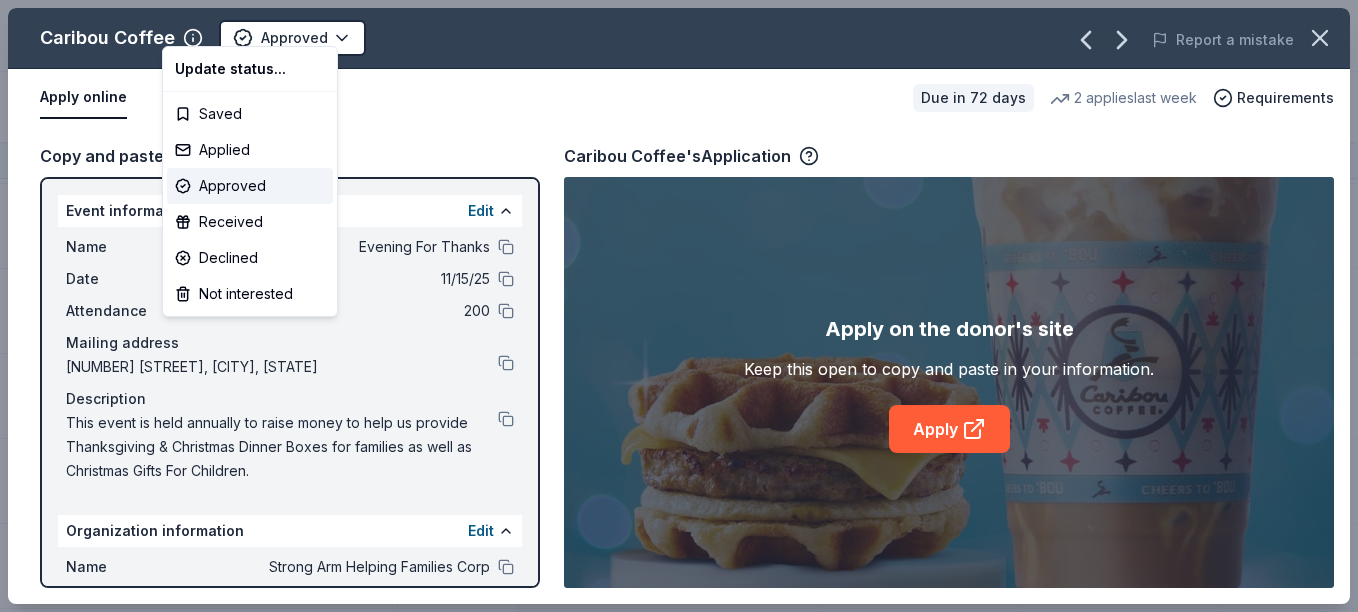 click on "Caribou Coffee Approved Report a mistake Apply online Due in 72 days 2   applies  last week Requirements Copy and paste your information: Event information Edit Name Evening For Thanks Date 11/15/25 Attendance 200 Mailing address [NUMBER] [STREET], [CITY], [STATE] Description This event is held annually to raise money to help us provide Thanksgiving & Christmas Dinner Boxes for families as well as Christmas Gifts For Children. Organization information Edit Name Strong Arm Helping Families Corp Website Fill in using "Edit" EIN Fill in using "Edit" Mission statement We are dedicated to helping Children & Families with their daily essential needs. We thrive to aid as well as providing list of resources. No child left behind or without daily essentials. Caribou Coffee's  Application Apply on the donor's site Keep this open to copy and paste in your information. Apply" at bounding box center (679, 306) 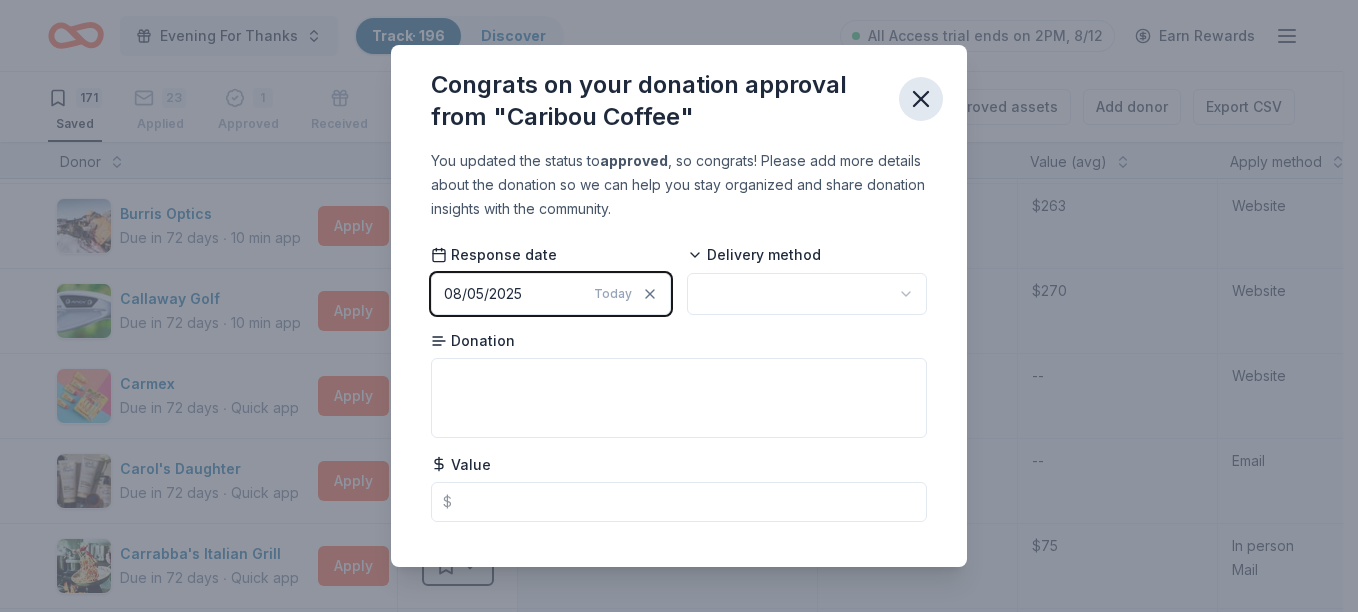 click 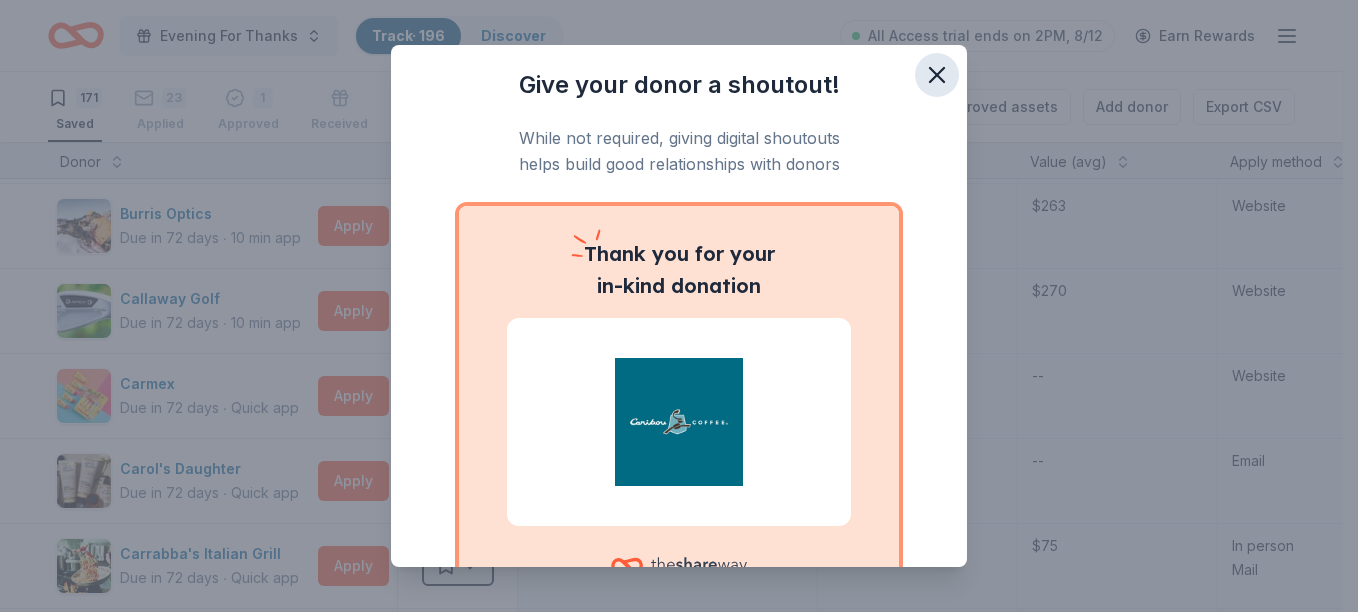 click 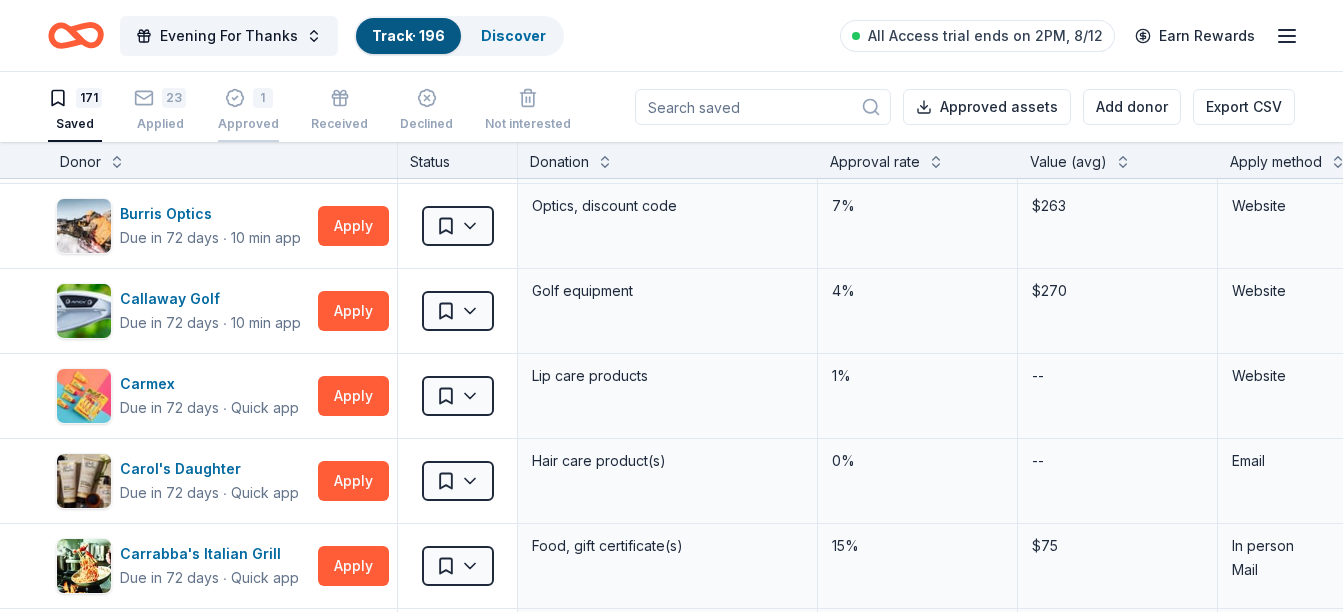 click on "Approved" at bounding box center [248, 124] 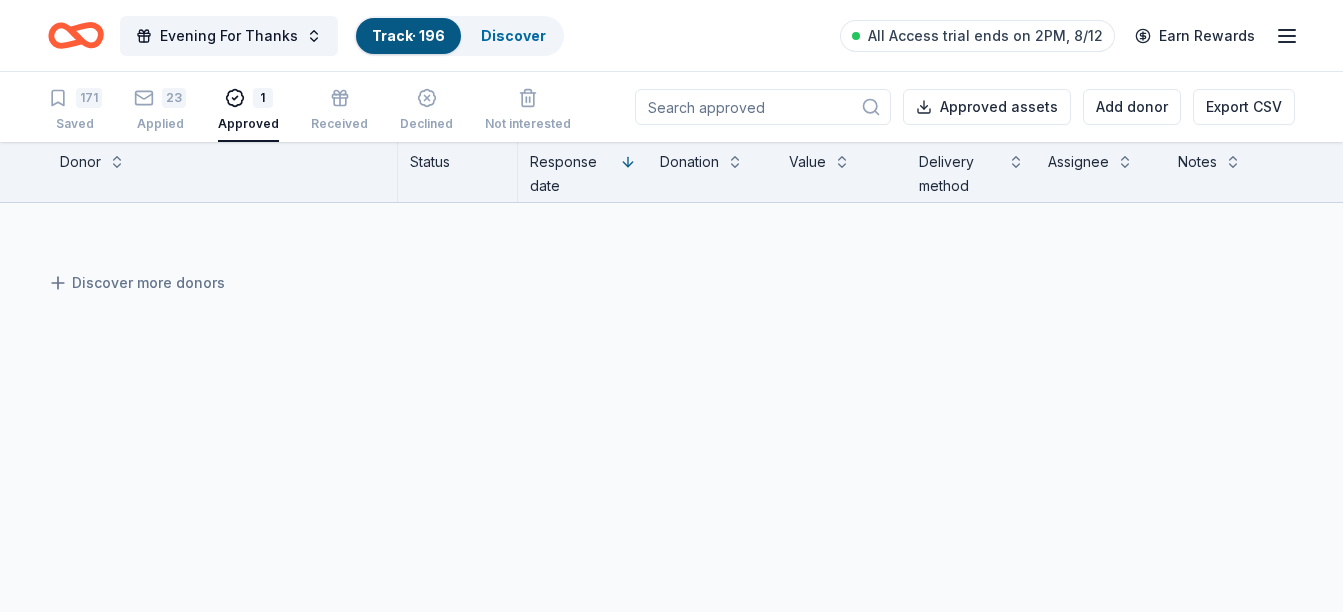 scroll, scrollTop: 0, scrollLeft: 0, axis: both 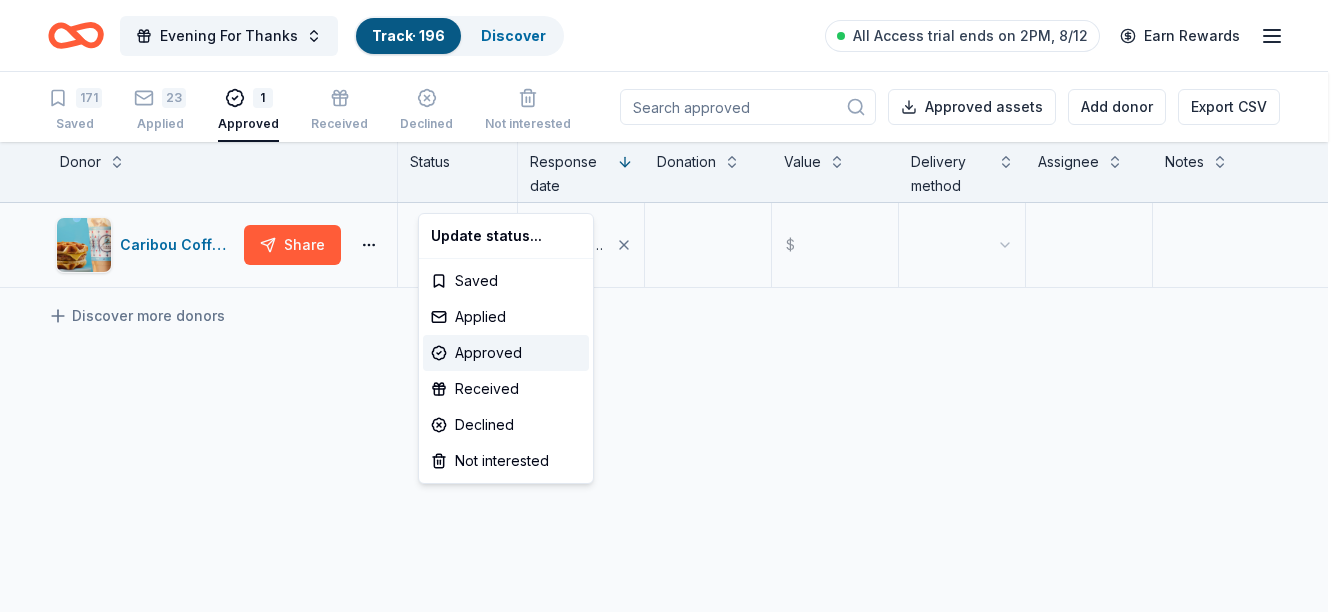 click on "Evening For Thanks Track  · 196 Discover All Access trial ends on 2PM, 8/12 Earn Rewards 171 Saved 23 Applied 1 Approved Received Declined Not interested  Approved assets Add donor Export CSV Donor Status Response date Donation Value Delivery method Assignee Notes Caribou Coffee  Share Approved 08/05/2025 $   Discover more donors Saved Update status... Saved Applied Approved Received Declined Not interested" at bounding box center [671, 306] 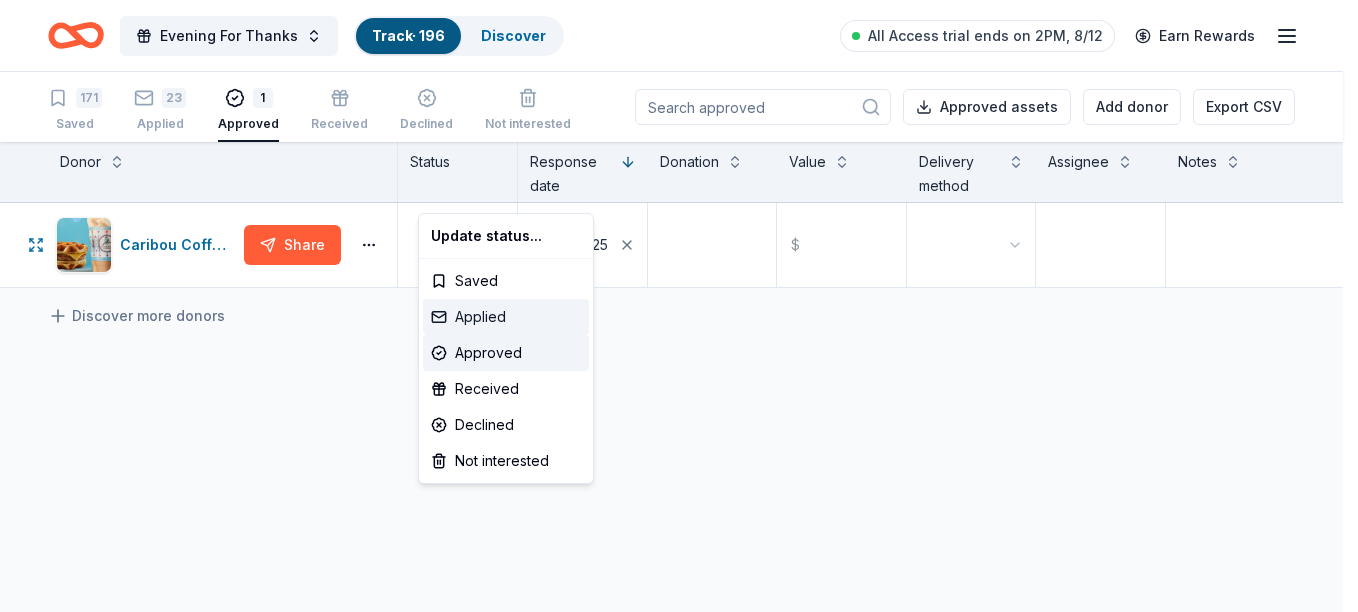 click on "Applied" at bounding box center (506, 317) 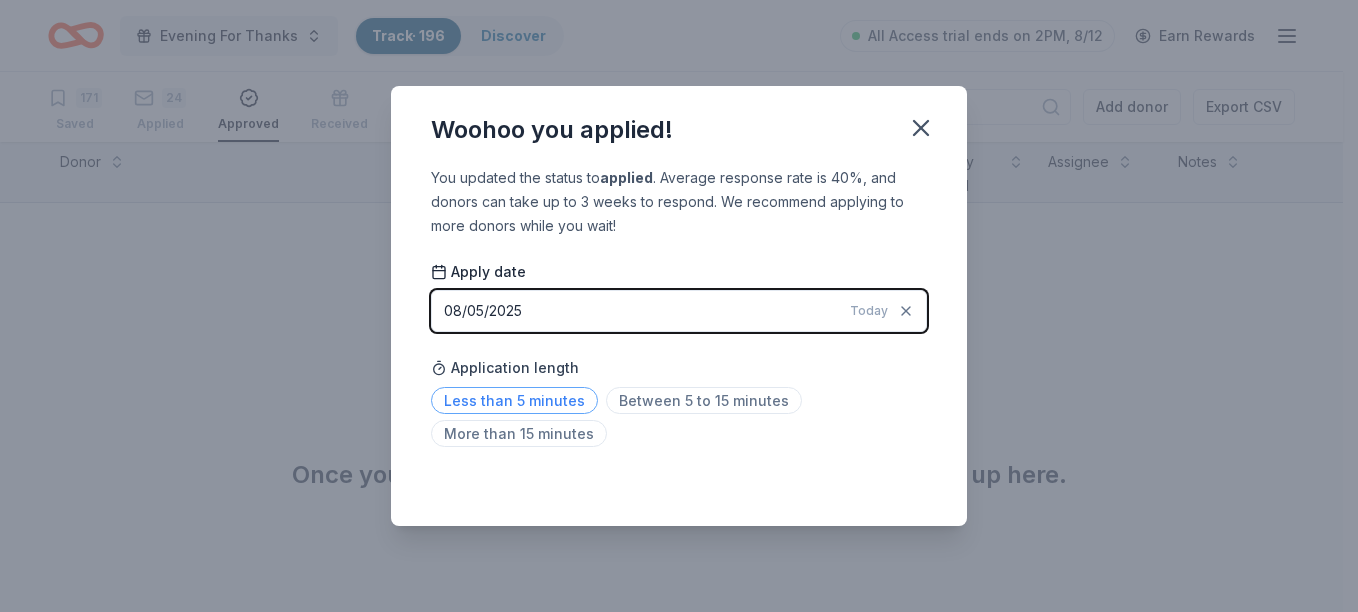 click on "Less than 5 minutes" at bounding box center [514, 400] 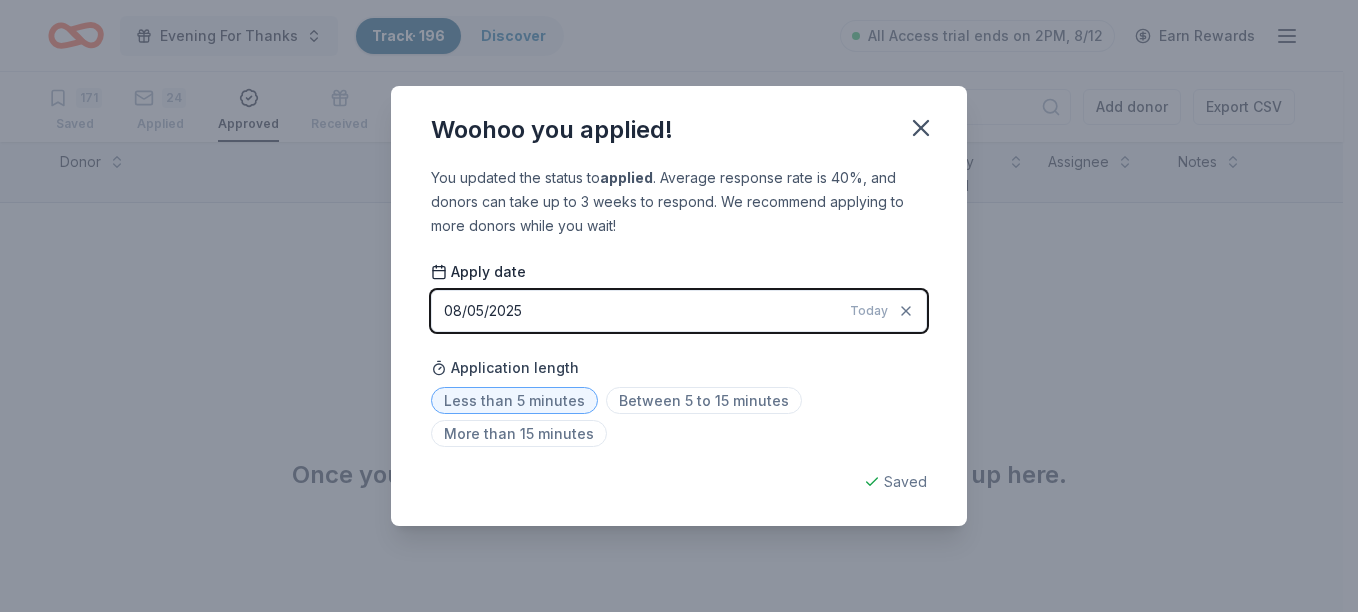 drag, startPoint x: 858, startPoint y: 161, endPoint x: 396, endPoint y: 62, distance: 472.4881 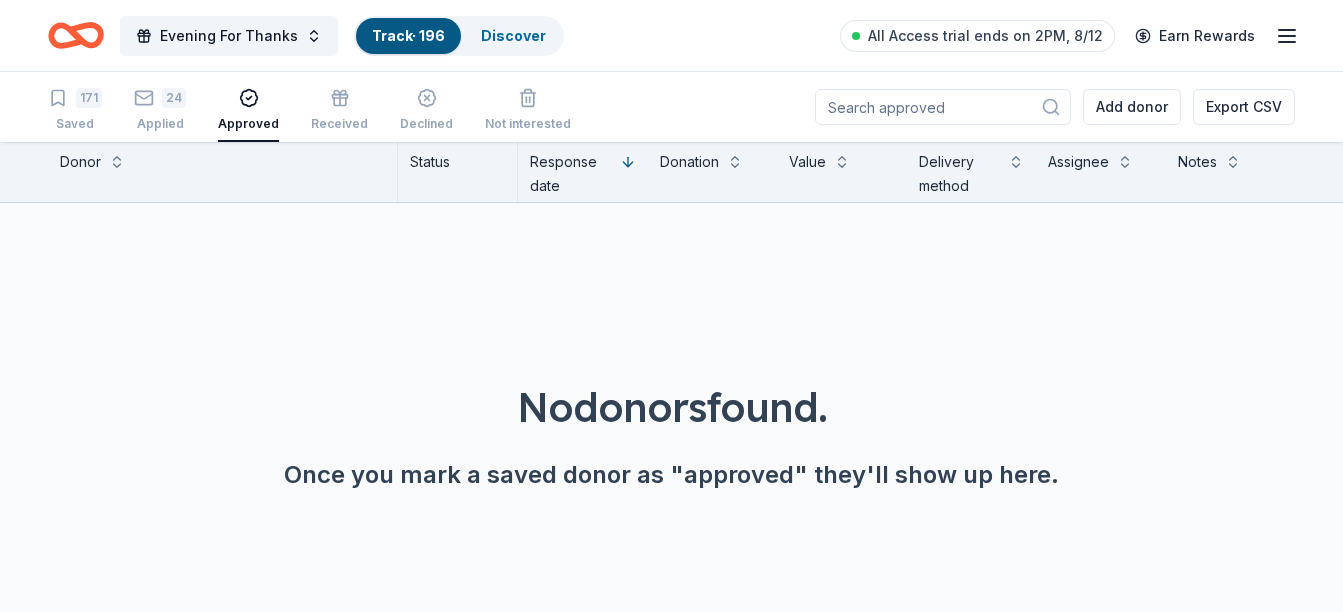 click on "Track  · 196" at bounding box center (408, 36) 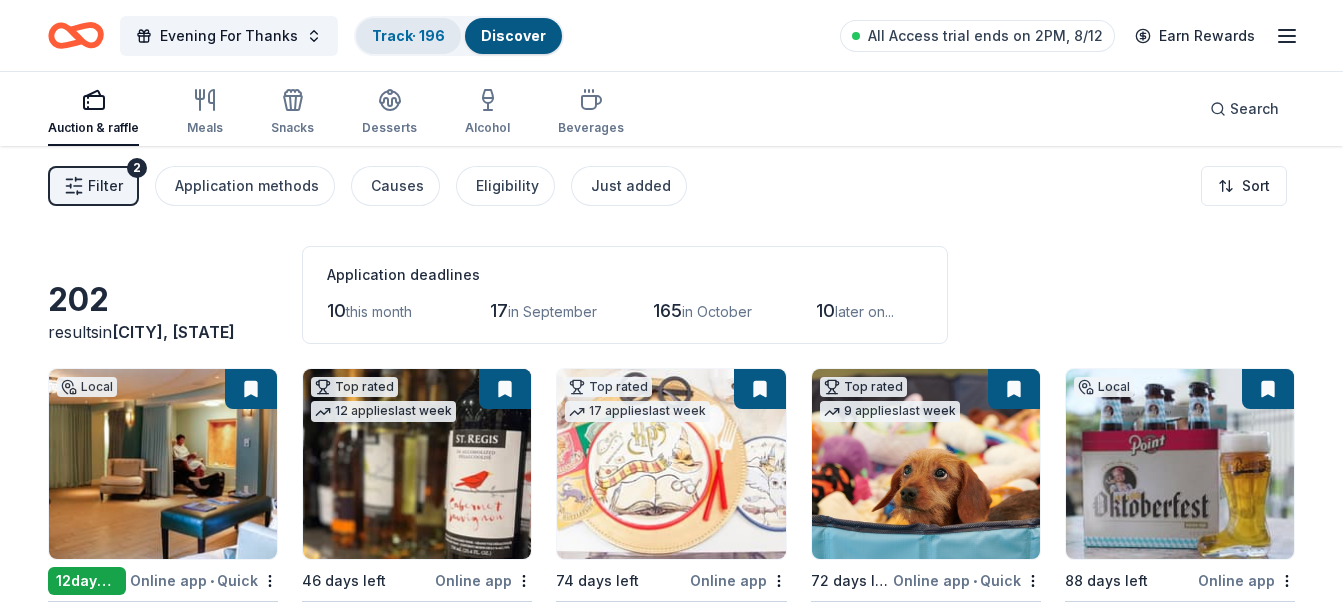 click on "Track  · 196" at bounding box center (408, 35) 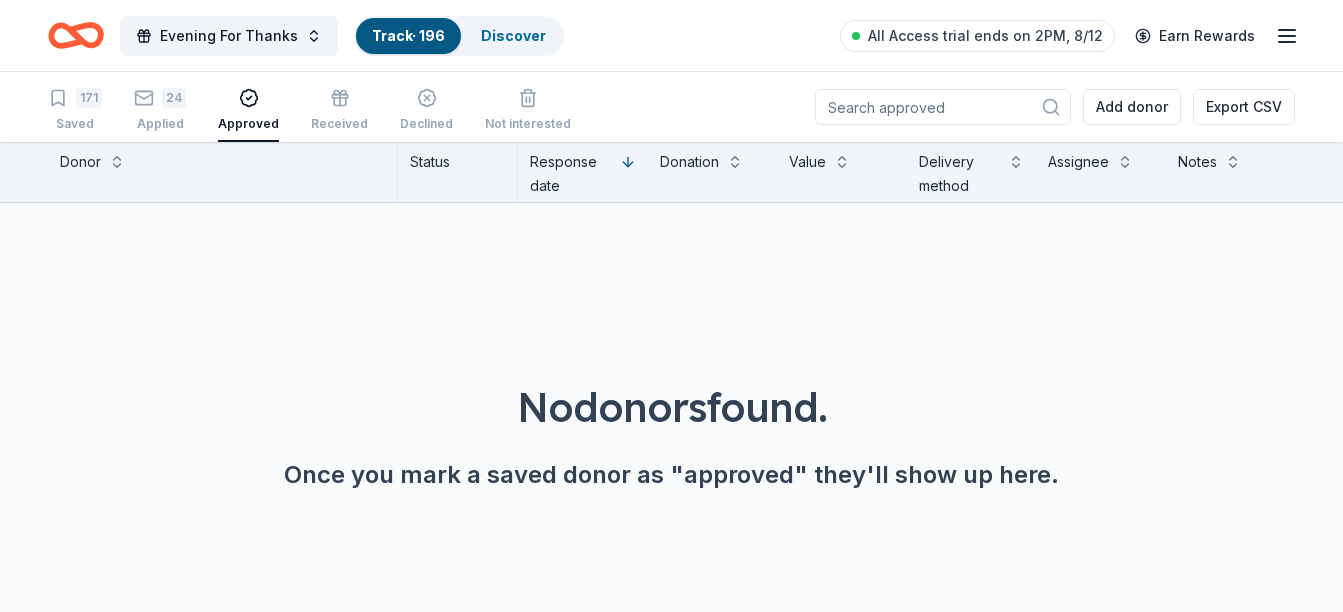scroll, scrollTop: 1, scrollLeft: 0, axis: vertical 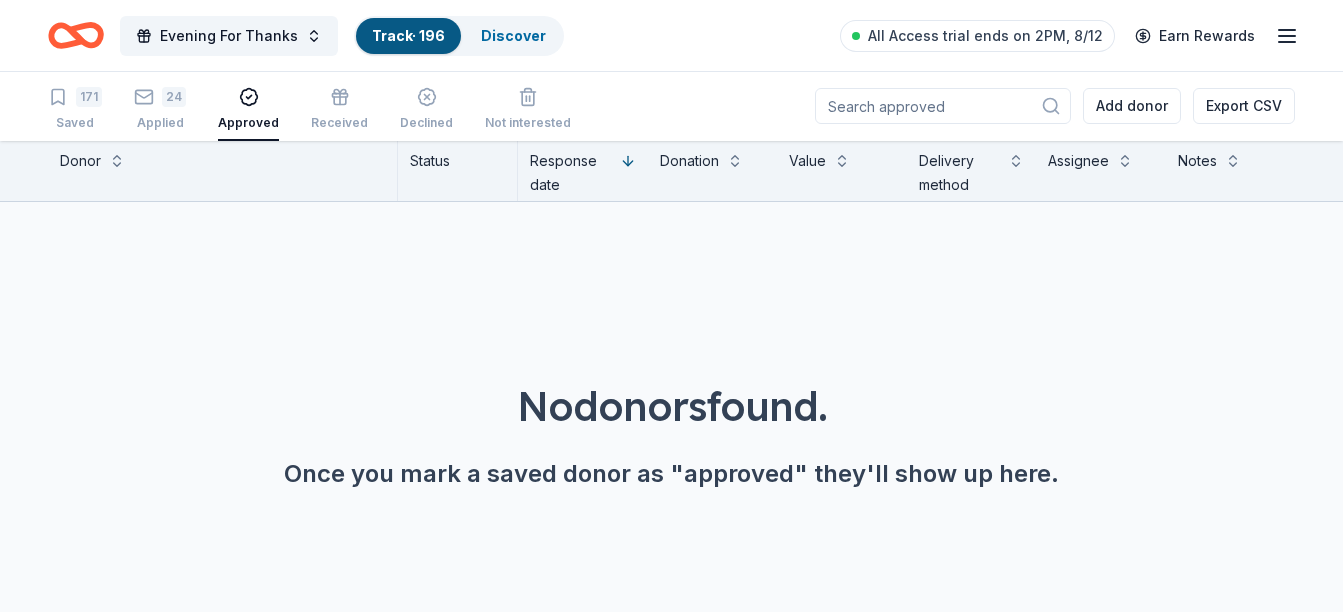 click on "Track  · 196" at bounding box center (408, 35) 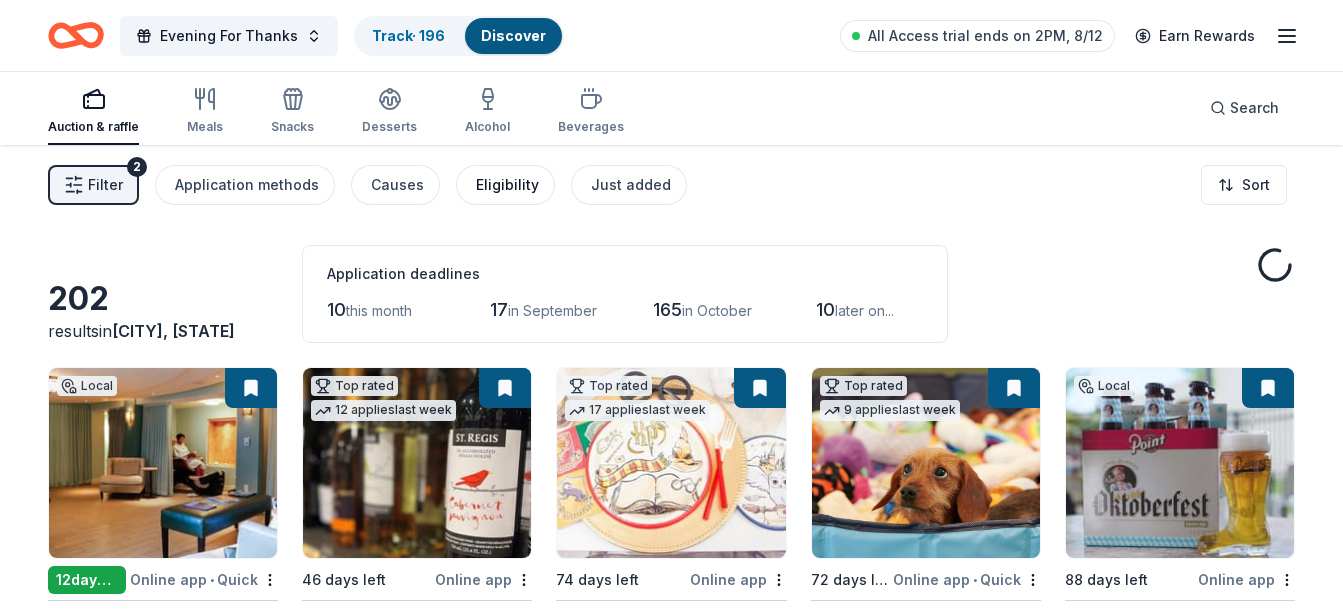scroll, scrollTop: 0, scrollLeft: 0, axis: both 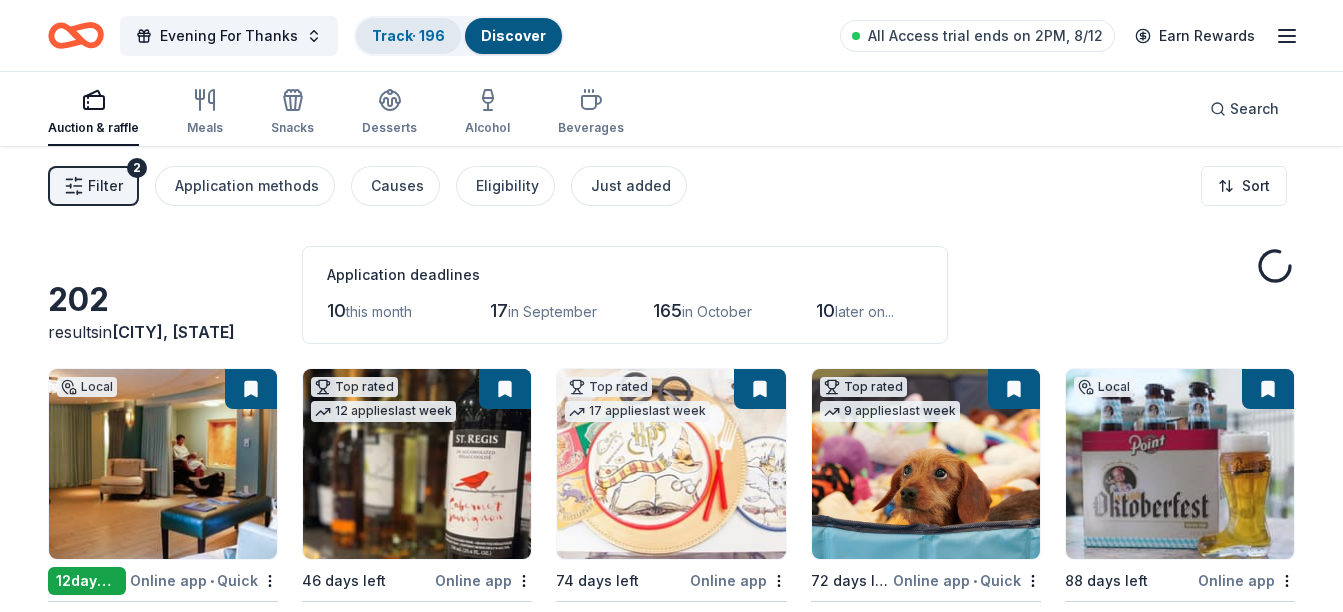 click on "Track  · 196" at bounding box center [408, 35] 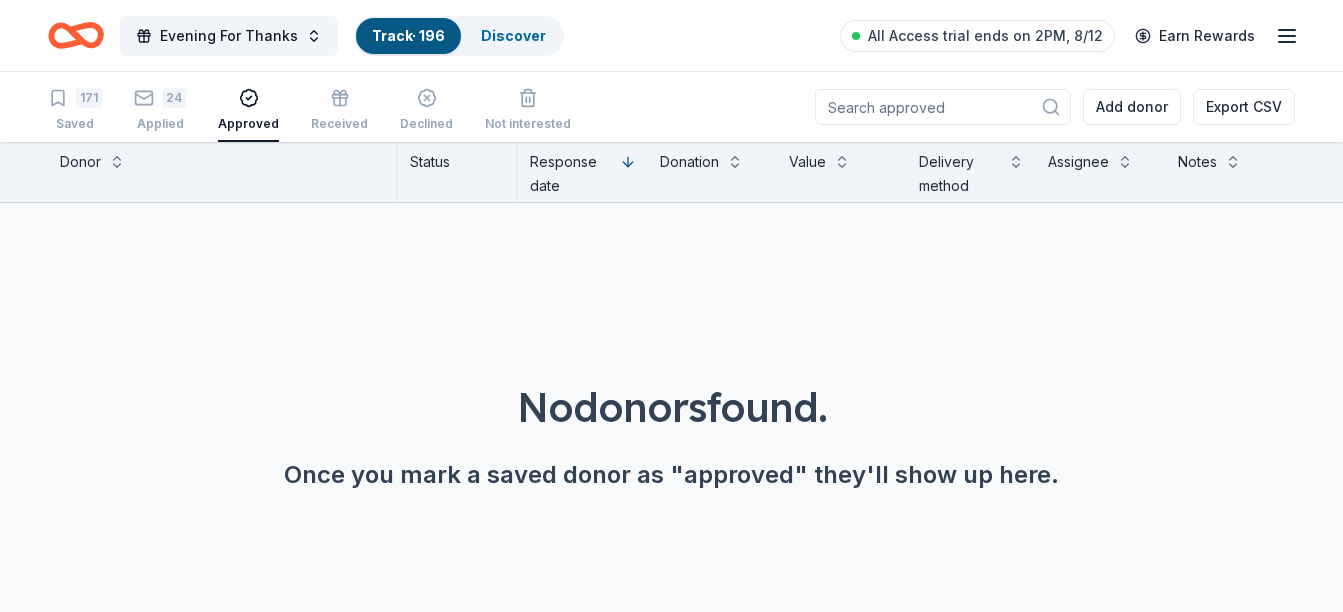 scroll, scrollTop: 1, scrollLeft: 0, axis: vertical 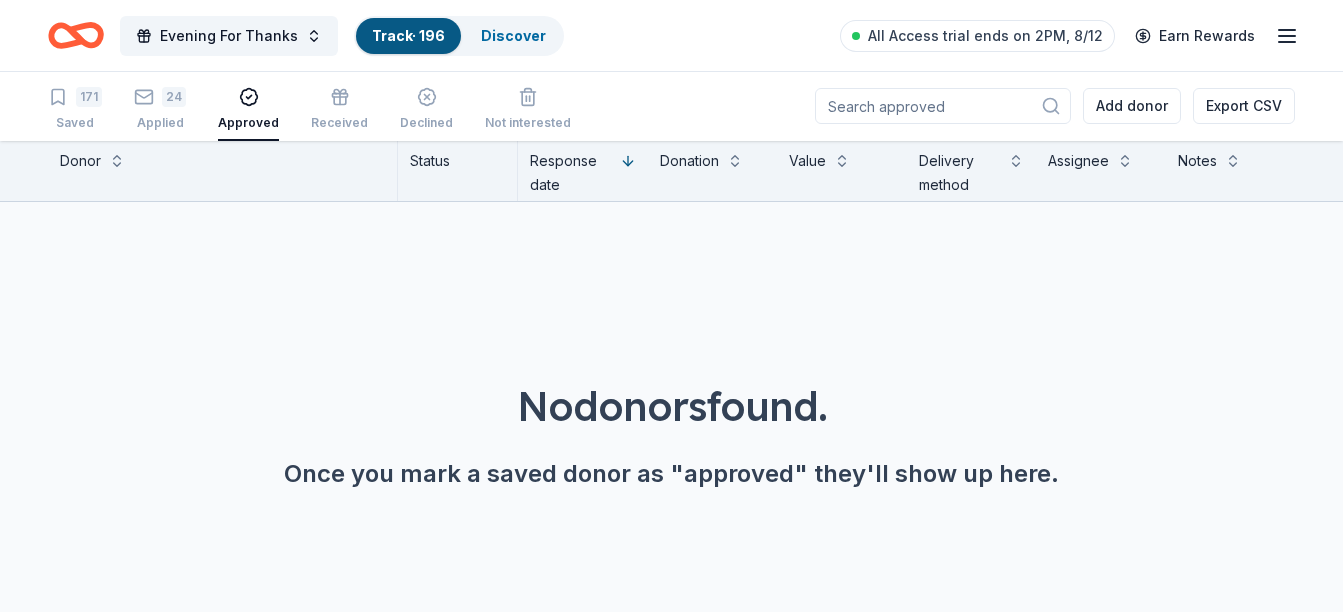 click on "Saved" at bounding box center (75, 123) 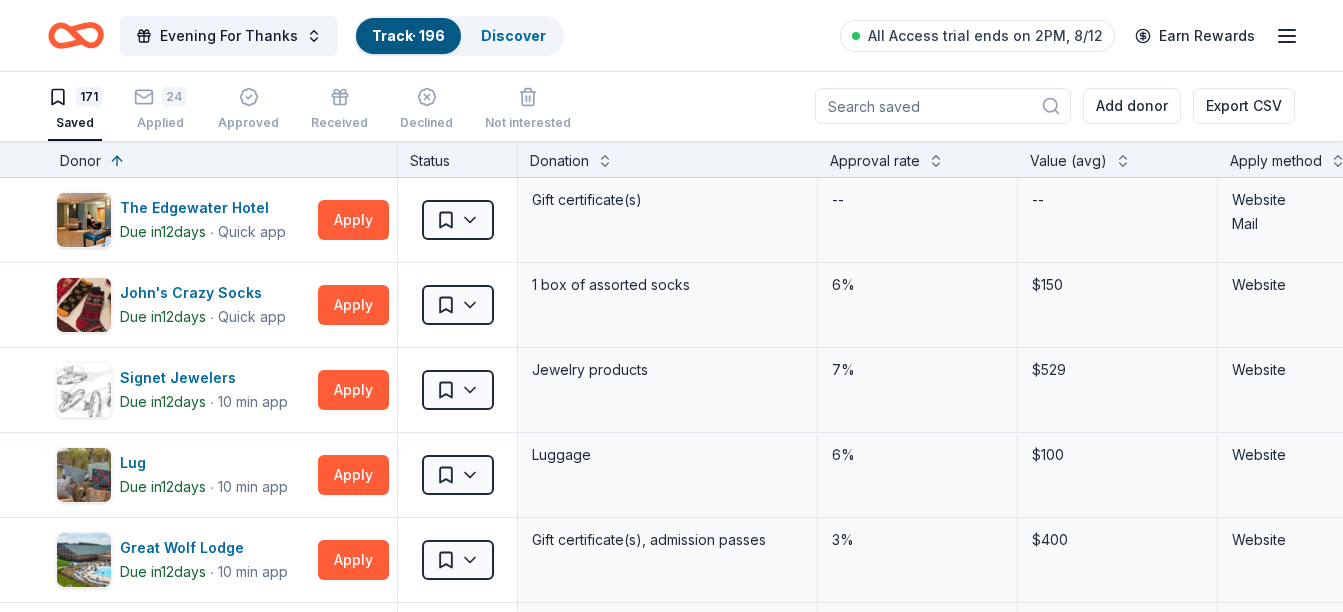 scroll, scrollTop: 0, scrollLeft: 0, axis: both 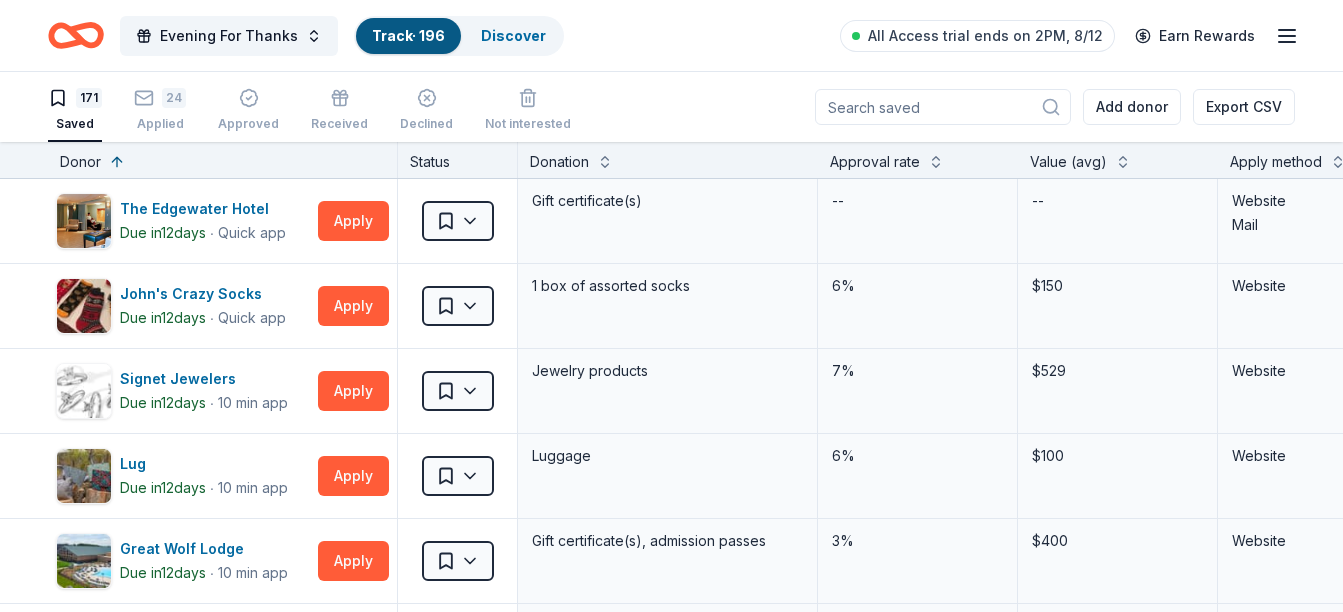 click 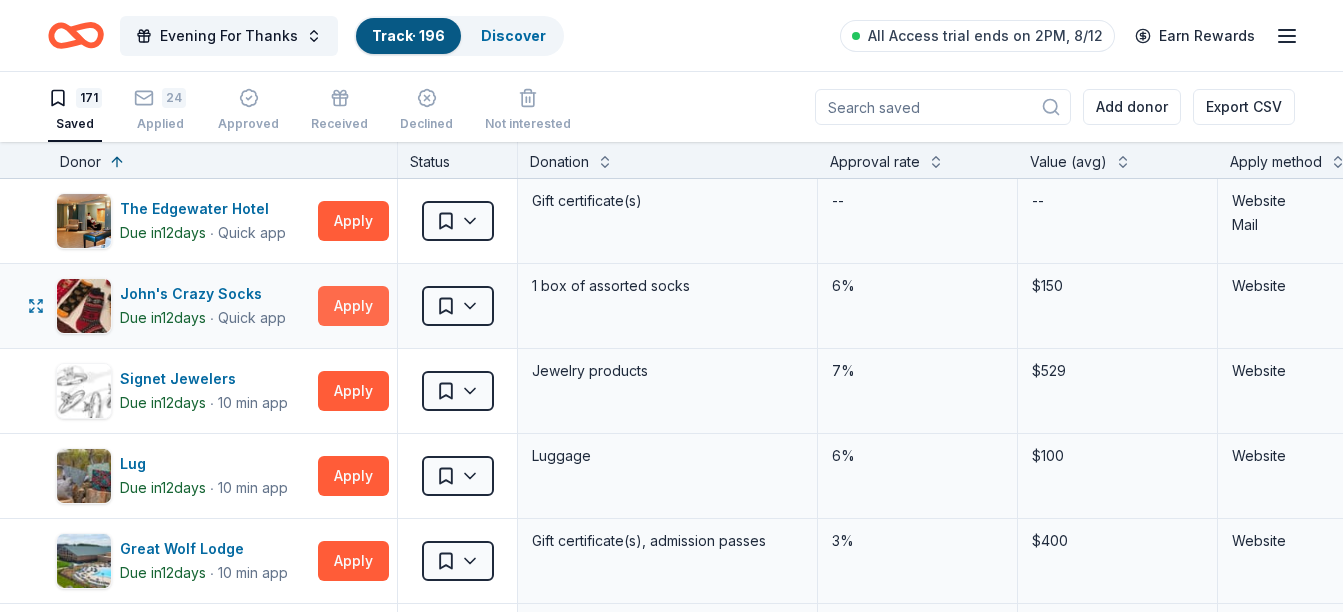 click on "Apply" at bounding box center (353, 306) 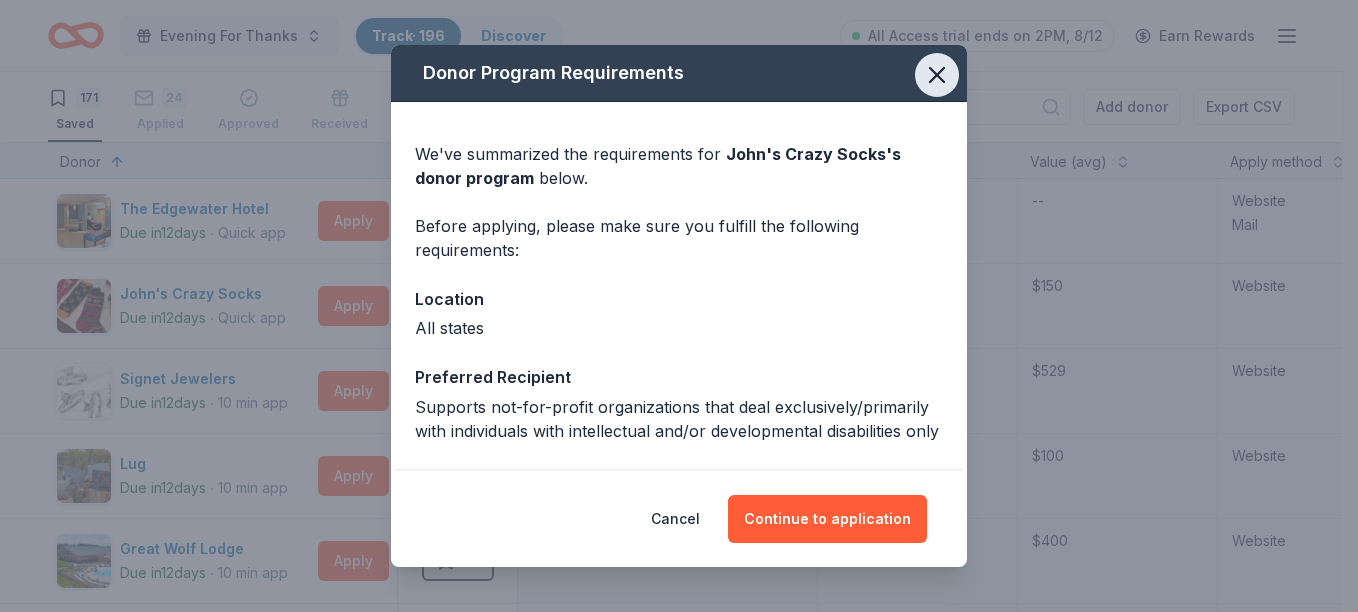 click 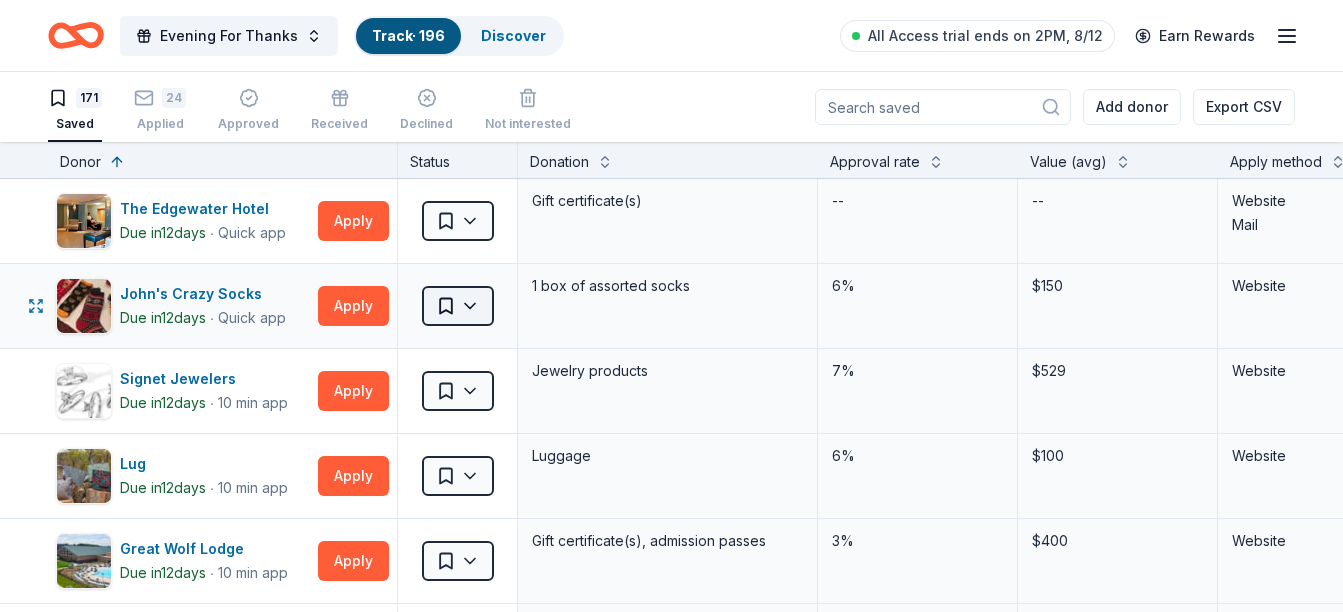 click on "Evening For Thanks Track  · 196 Discover All Access trial ends on 2PM, 8/12 Earn Rewards 171 Saved 24 Applied Approved Received Declined Not interested Add donor Export CSV Donor Status Donation Approval rate Value (avg) Apply method Assignee Notes The Edgewater Hotel Due in  12  days ∙ Quick app Apply Saved Gift certificate(s) -- -- Website Mail John's Crazy Socks Due in  12  days ∙ Quick app Apply Saved 1 box of assorted socks 6% $150 Website Signet Jewelers Due in  12  days ∙ 10 min app Apply Saved Jewelry products 7% $529 Website Lug Due in  12  days ∙ 10 min app Apply Saved Luggage 6% $100 Website Great Wolf Lodge Due in  12  days ∙ 10 min app Apply Saved Gift certificate(s), admission passes 3% $400 Website Schnucks Due in  12  days ∙ 10 min app Apply Saved $25 gift card or products from store 4% -- Website Matson Due in  12  days Apply Saved Ocean shipping, truck, rail or logistics services -- -- Website Eagles Nest Outfitters Due in  12  days ∙ 10 min app Apply Saved Outdoor products 0%" at bounding box center [671, 306] 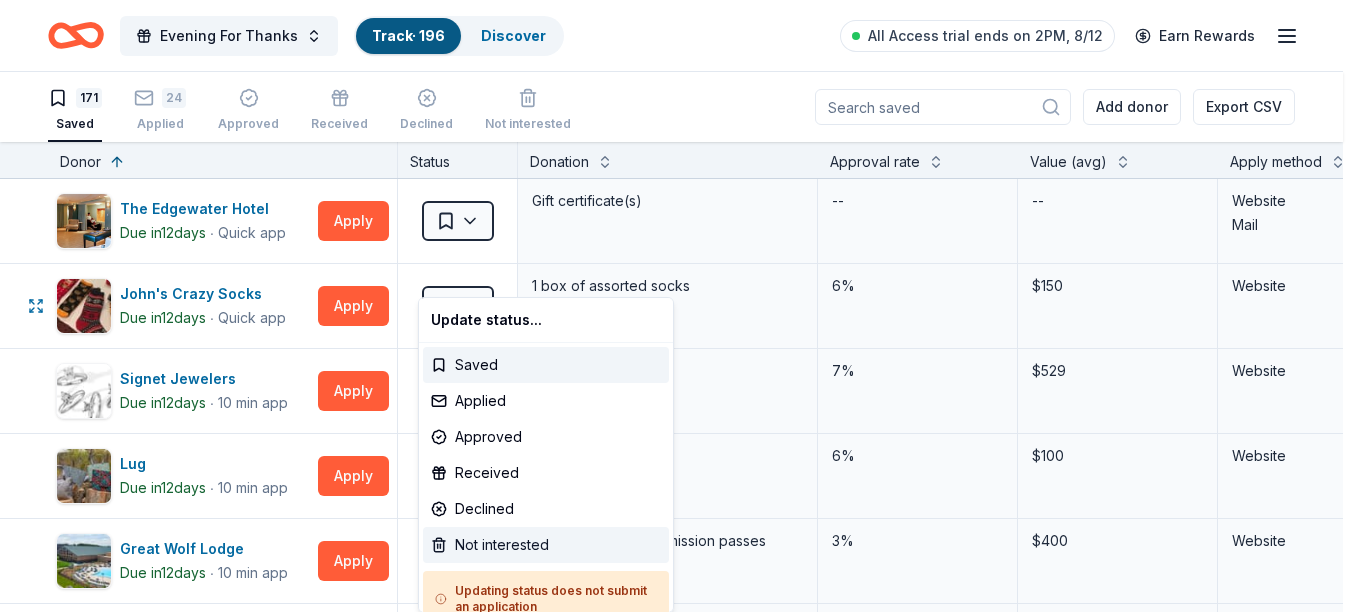 click on "Not interested" at bounding box center (546, 545) 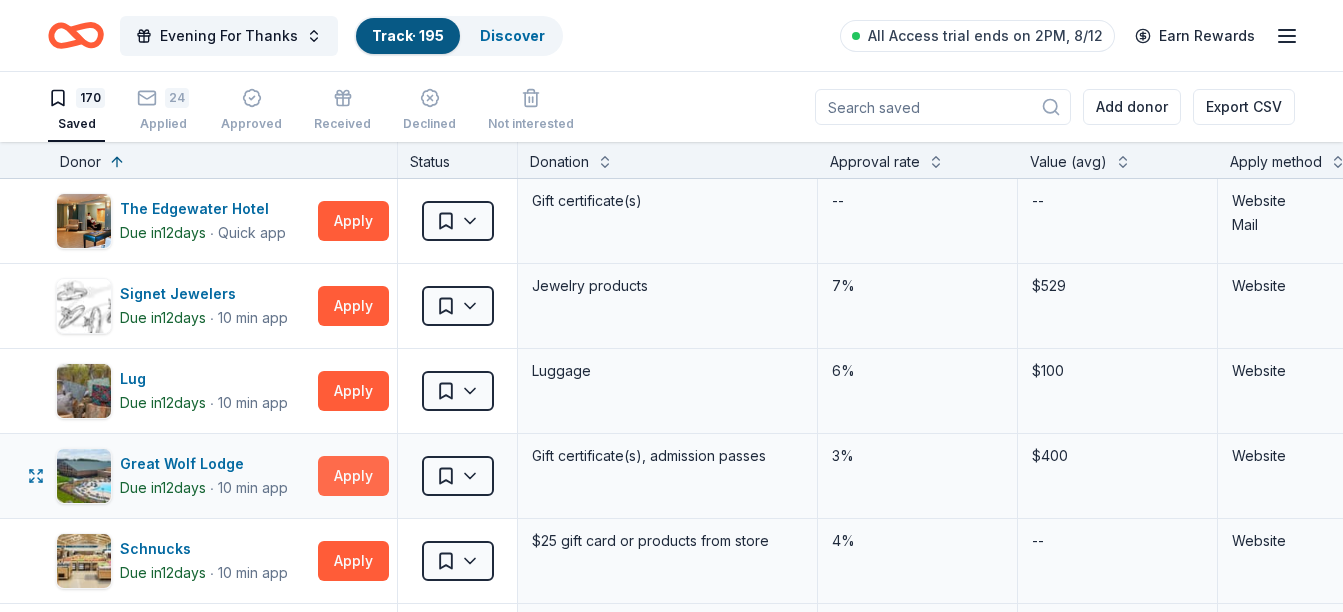 click on "Apply" at bounding box center (353, 476) 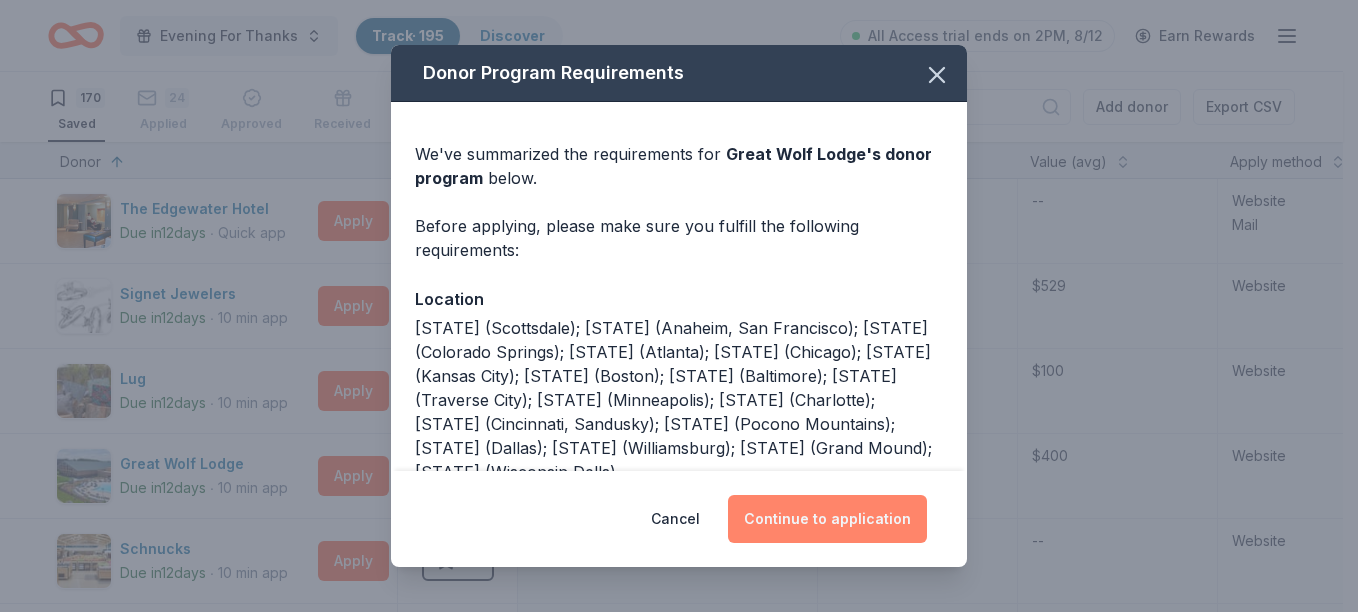 click on "Continue to application" at bounding box center (827, 519) 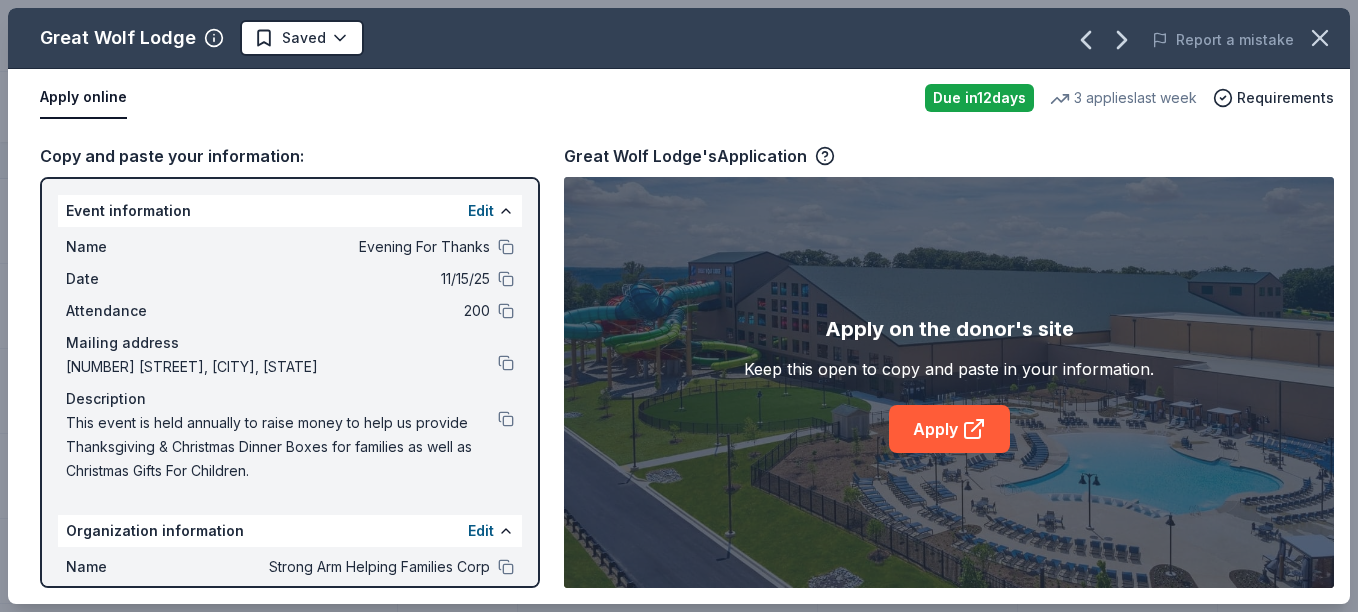 click on "Apply" at bounding box center (949, 429) 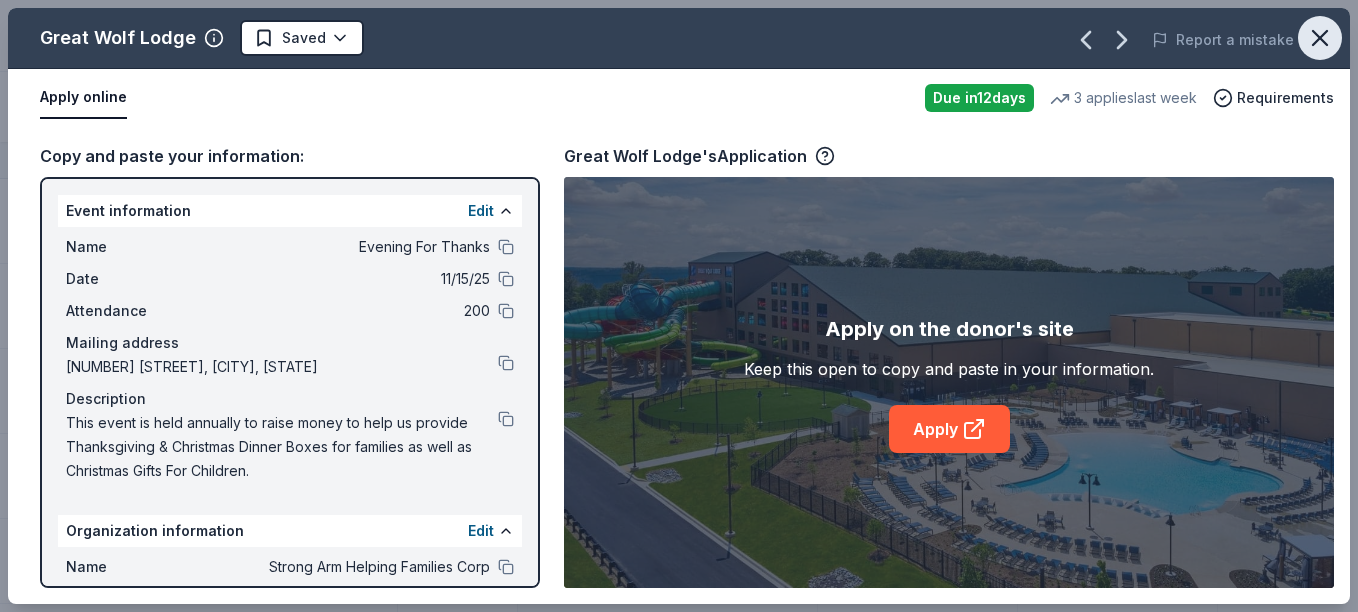 click 